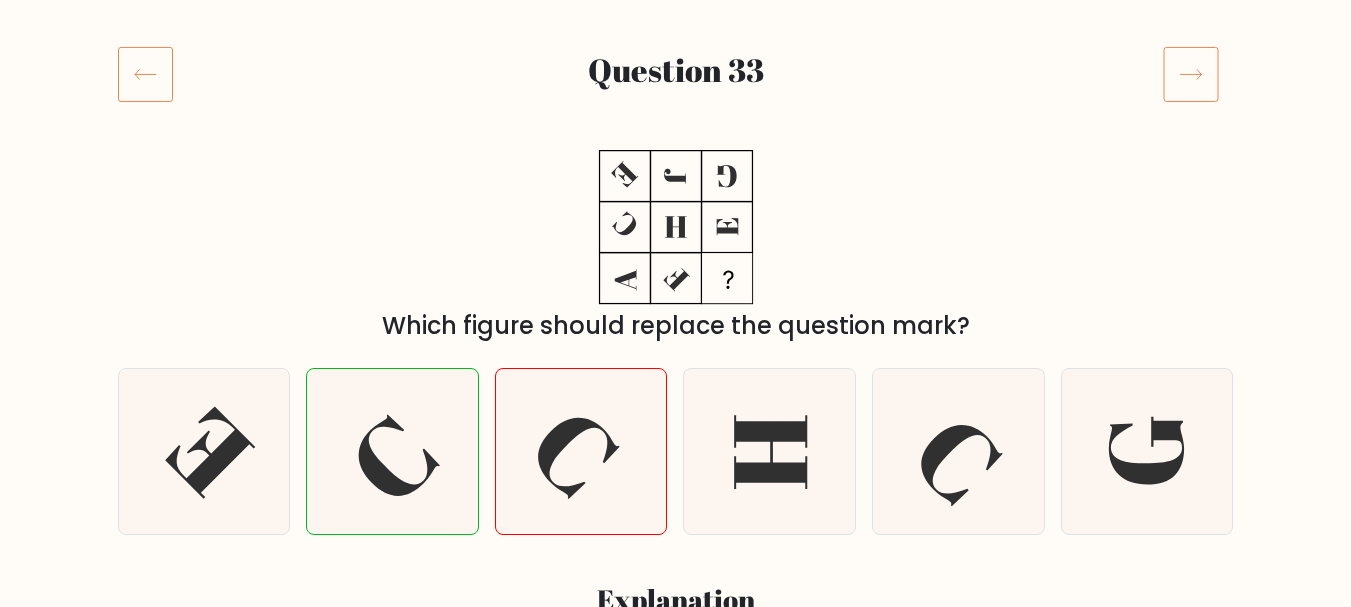 scroll, scrollTop: 200, scrollLeft: 0, axis: vertical 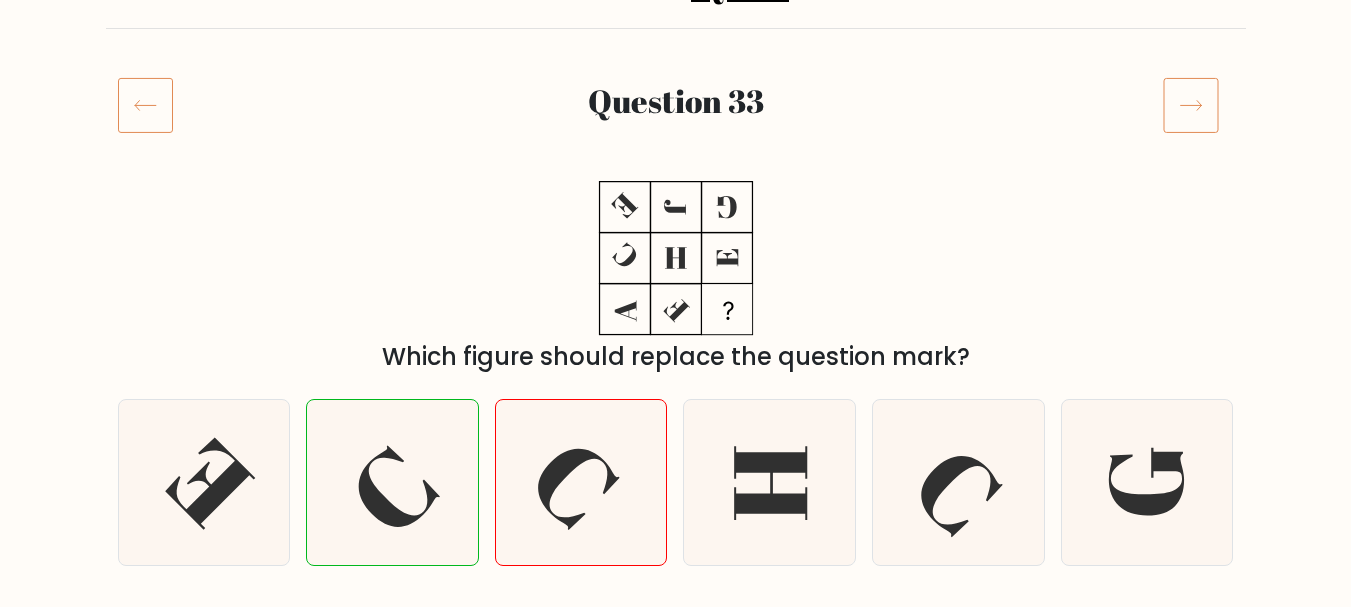 click 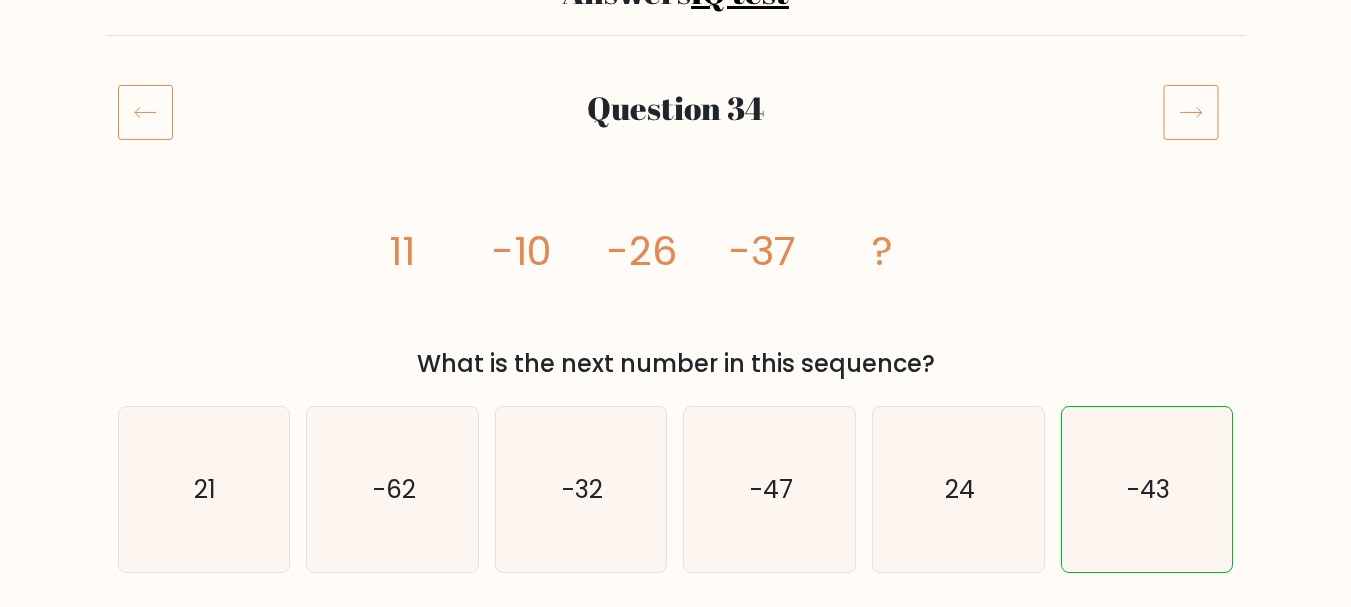scroll, scrollTop: 200, scrollLeft: 0, axis: vertical 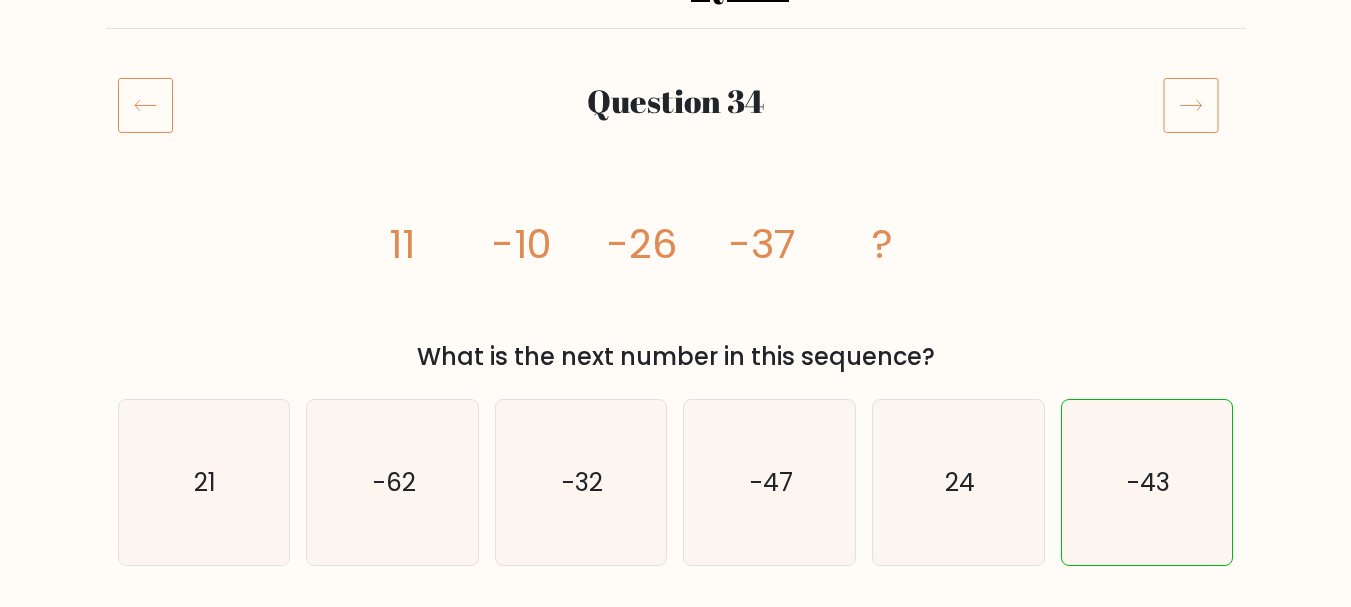 click 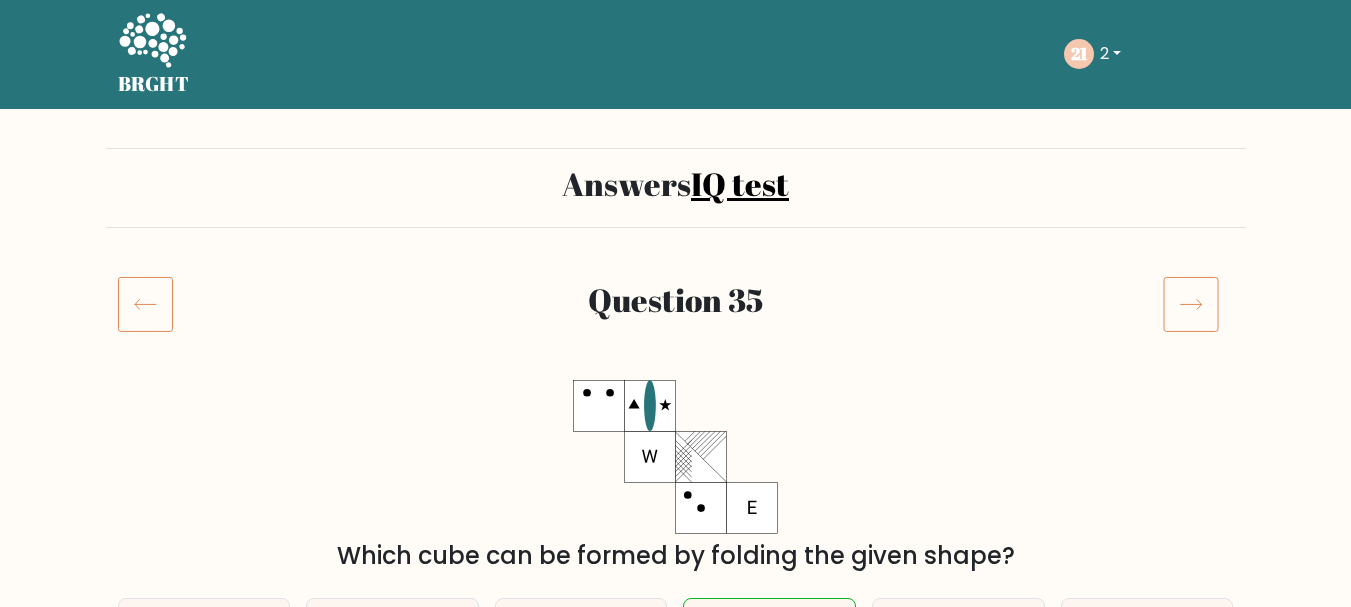 scroll, scrollTop: 0, scrollLeft: 0, axis: both 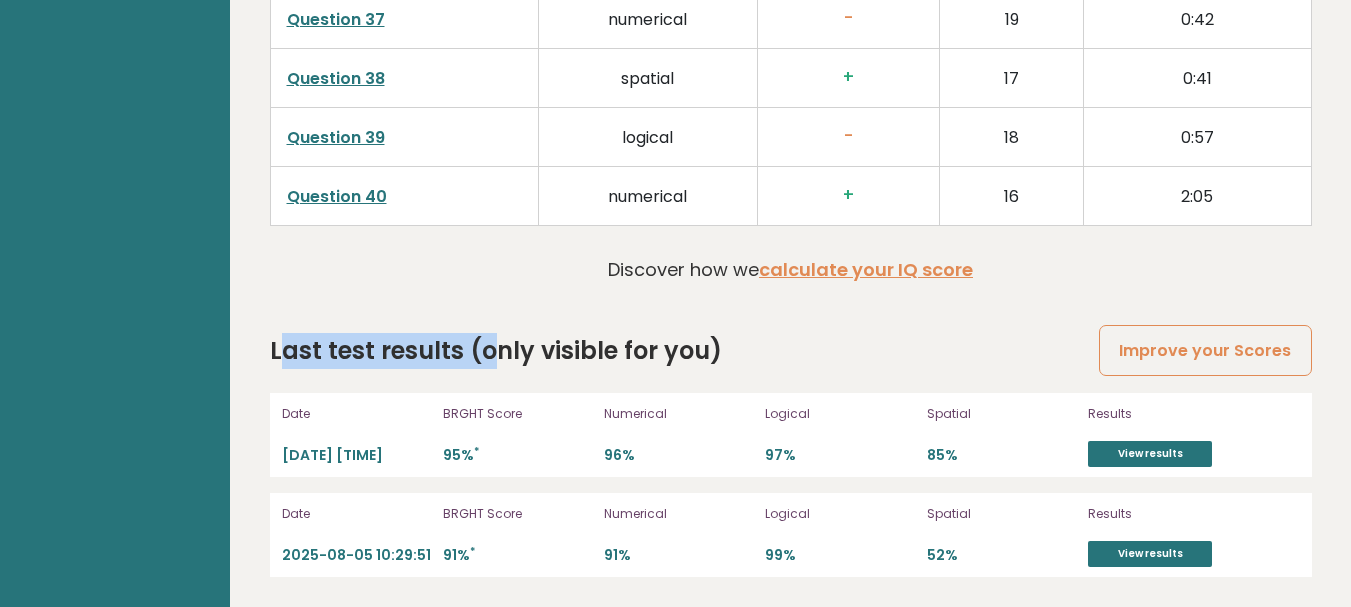 drag, startPoint x: 472, startPoint y: 359, endPoint x: 498, endPoint y: 357, distance: 26.076809 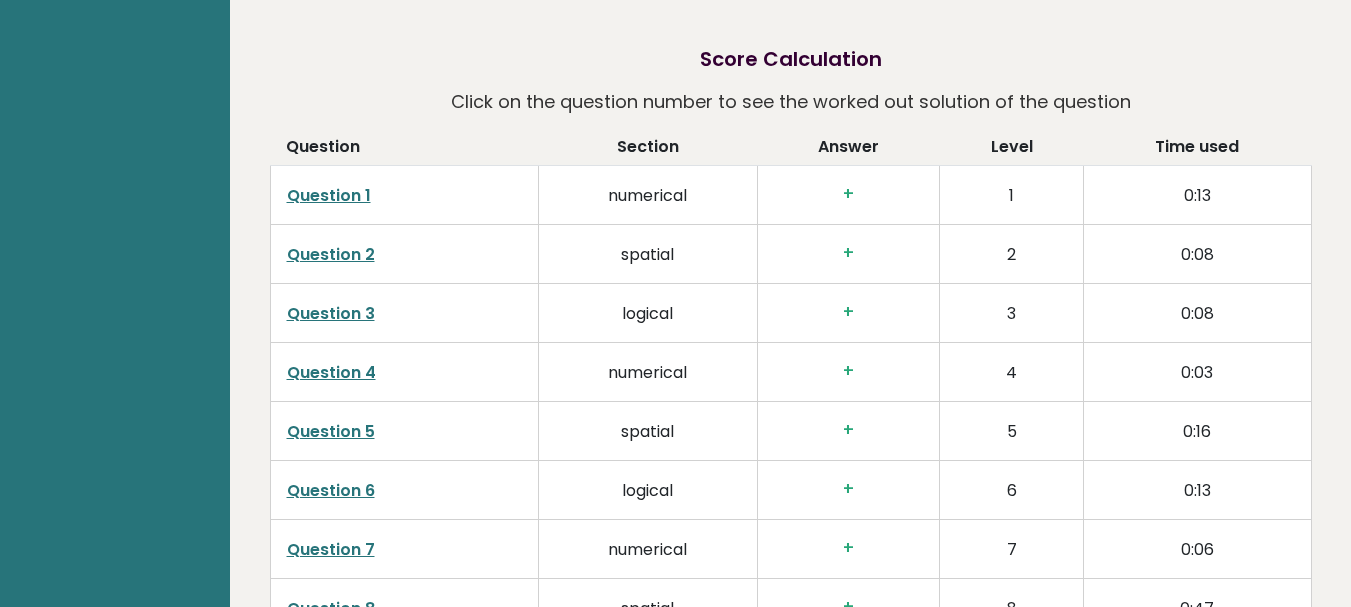 scroll, scrollTop: 2858, scrollLeft: 0, axis: vertical 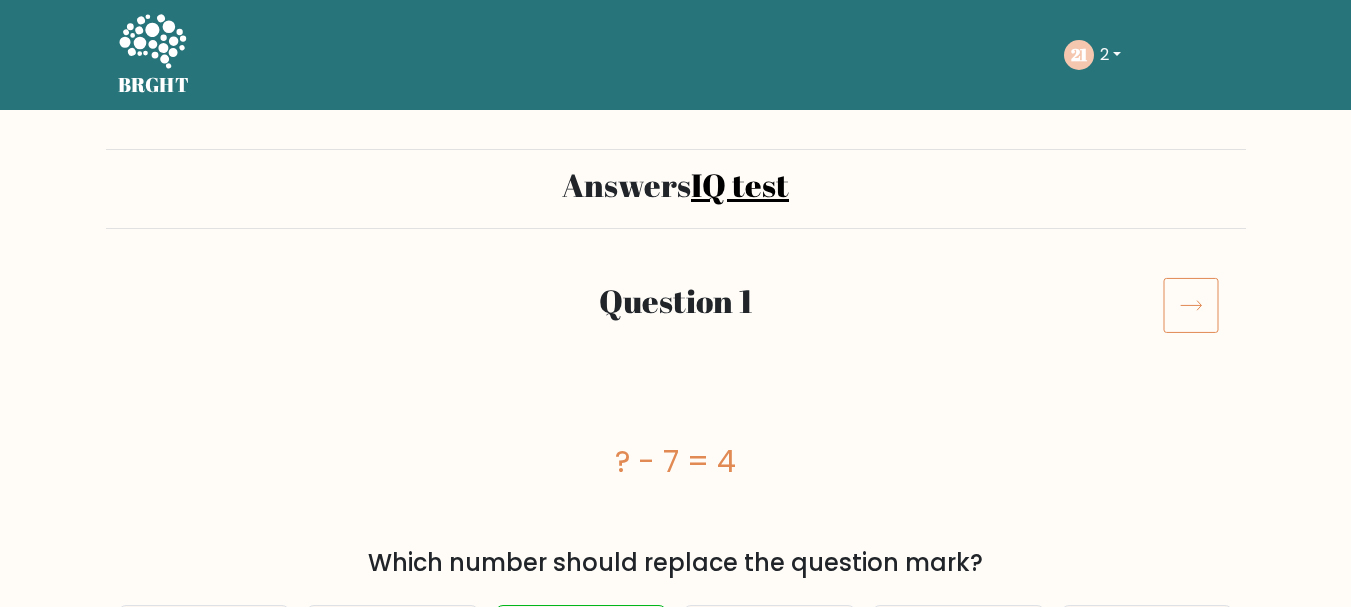 click 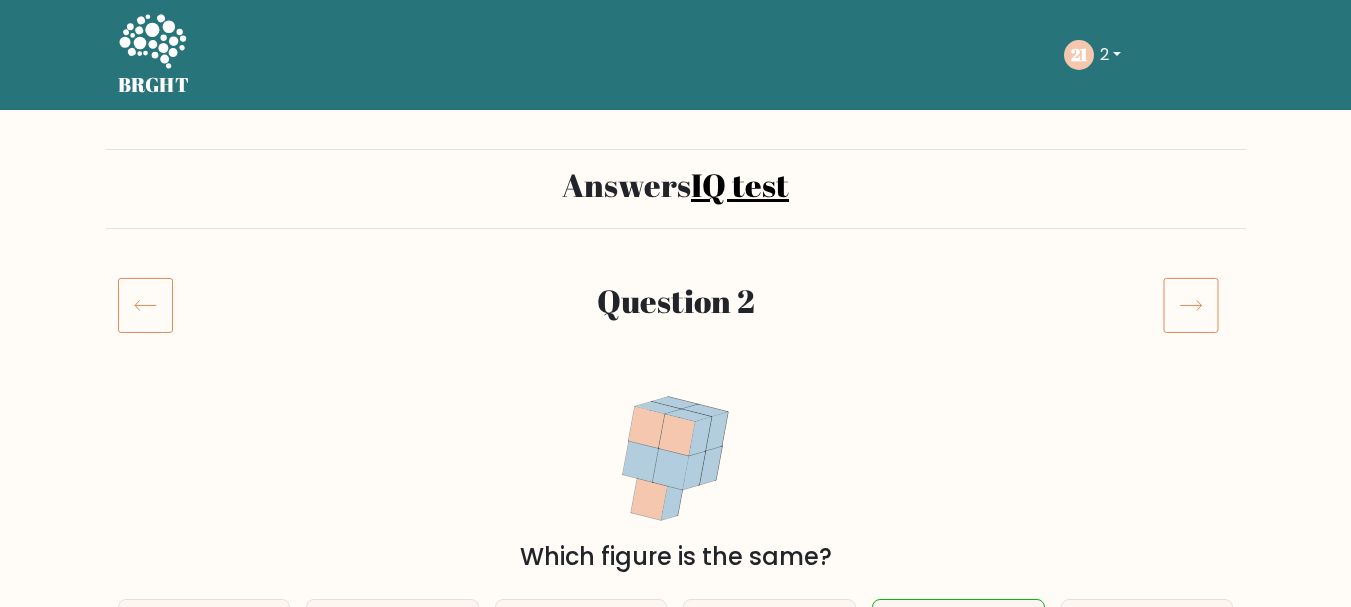 scroll, scrollTop: 0, scrollLeft: 0, axis: both 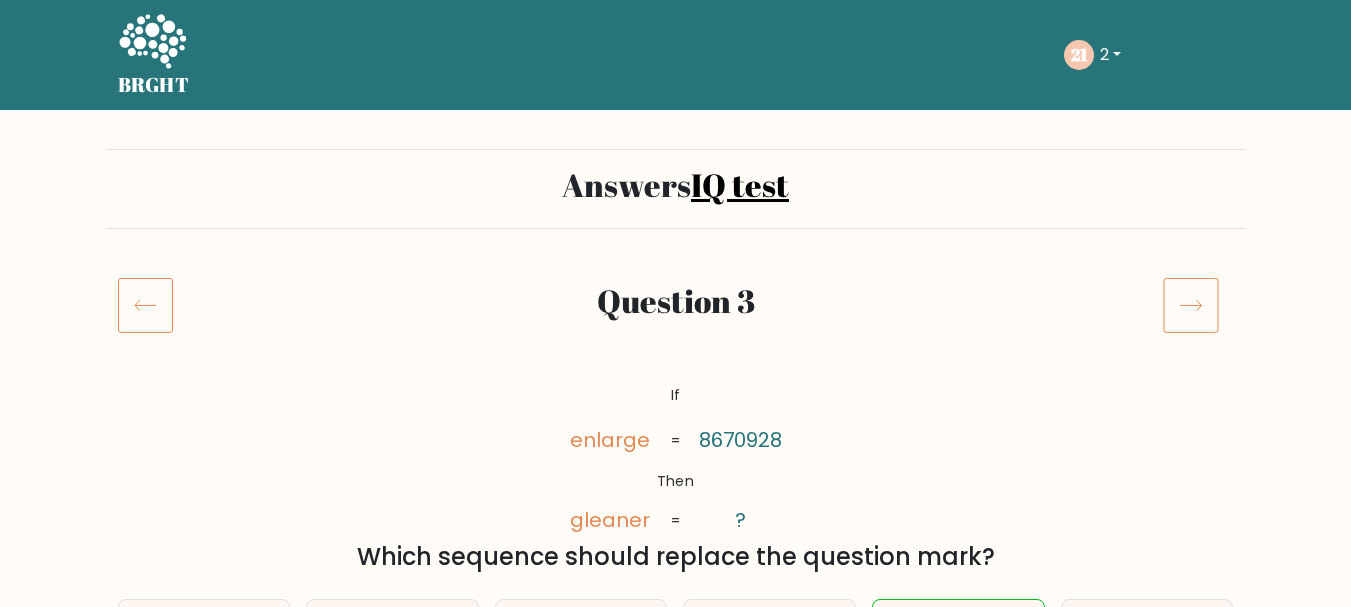 click 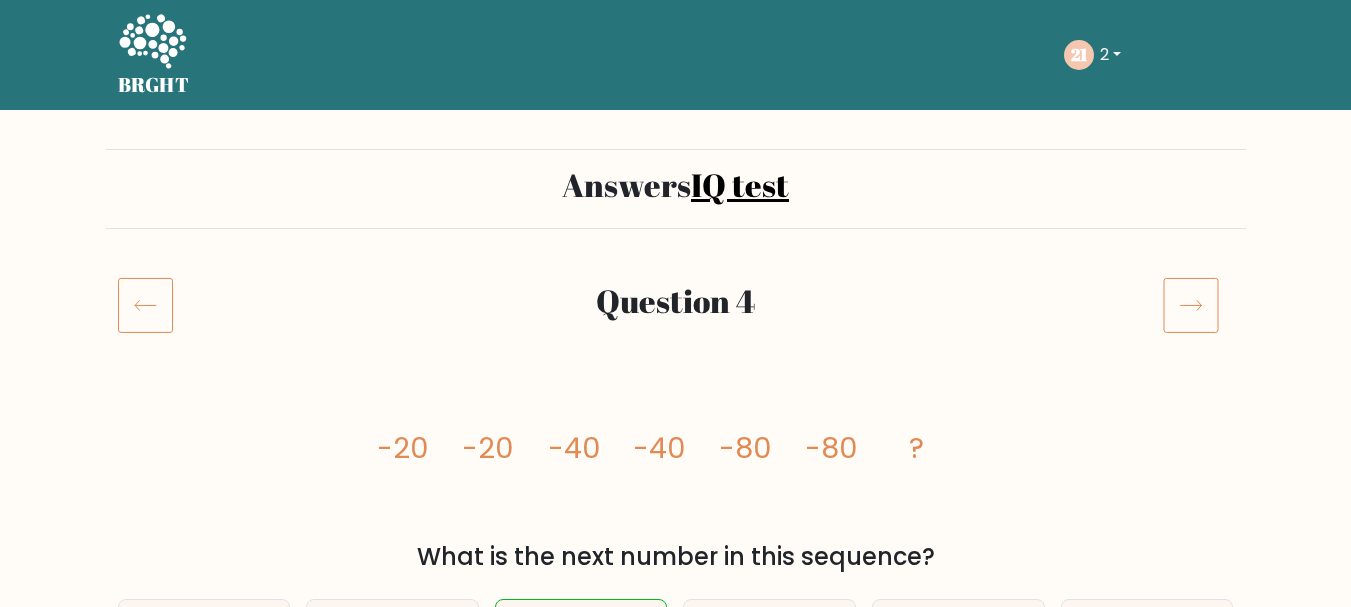 scroll, scrollTop: 200, scrollLeft: 0, axis: vertical 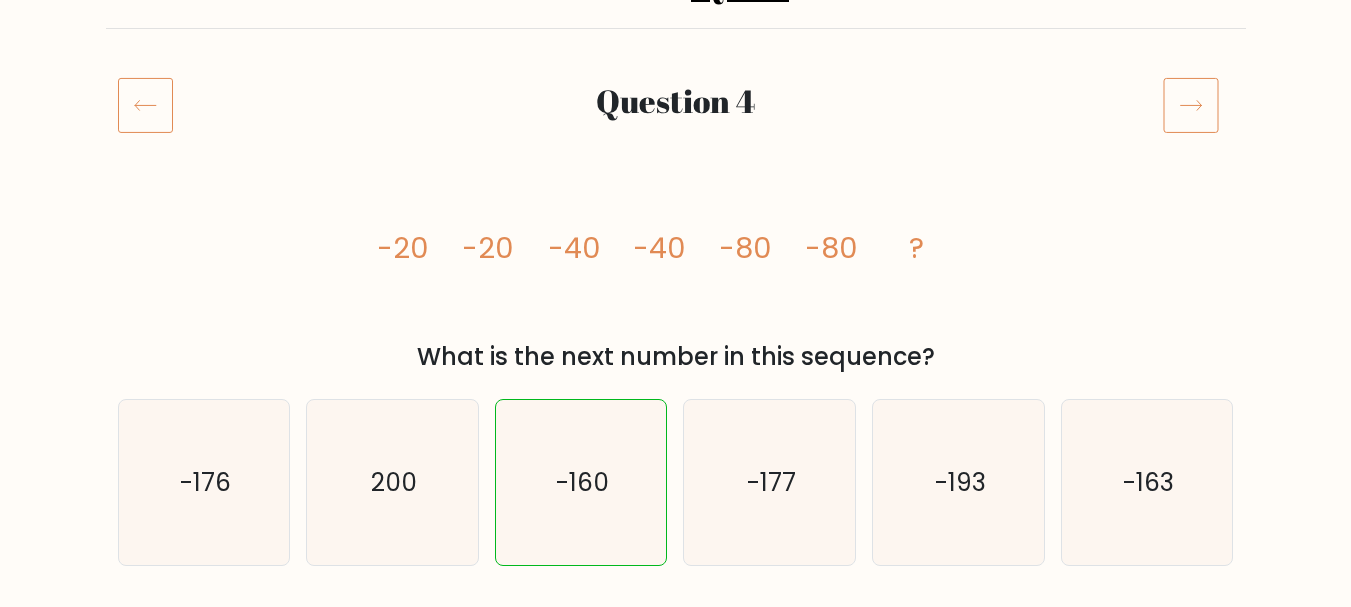 click 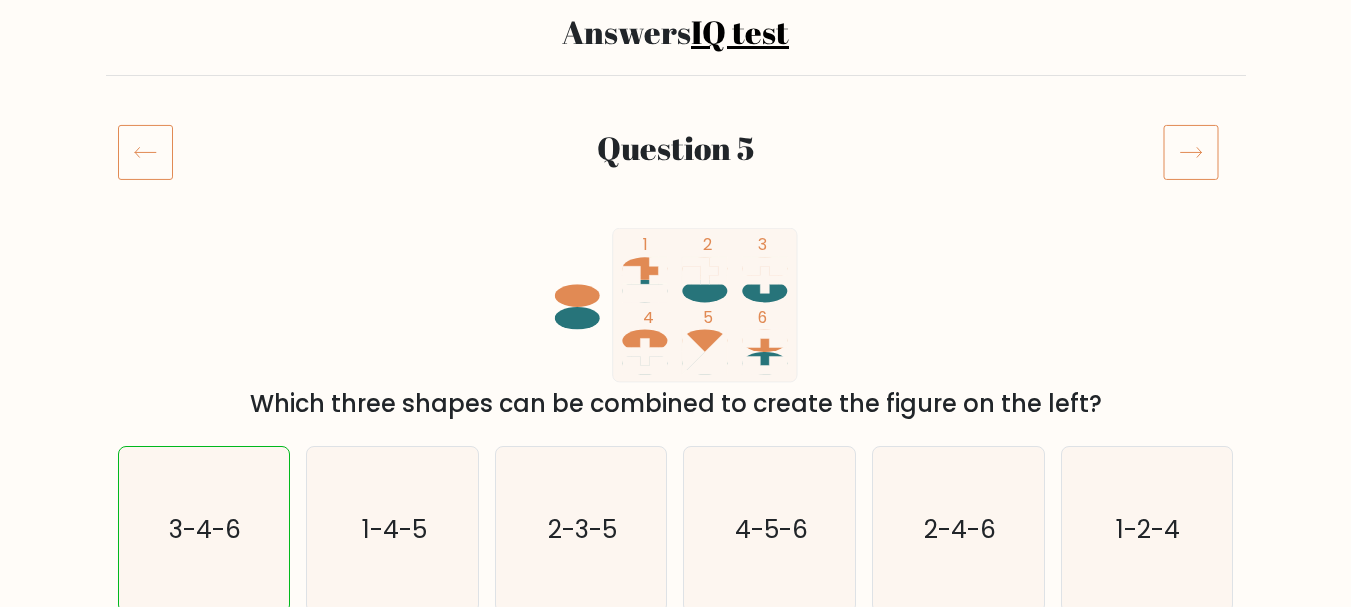 scroll, scrollTop: 200, scrollLeft: 0, axis: vertical 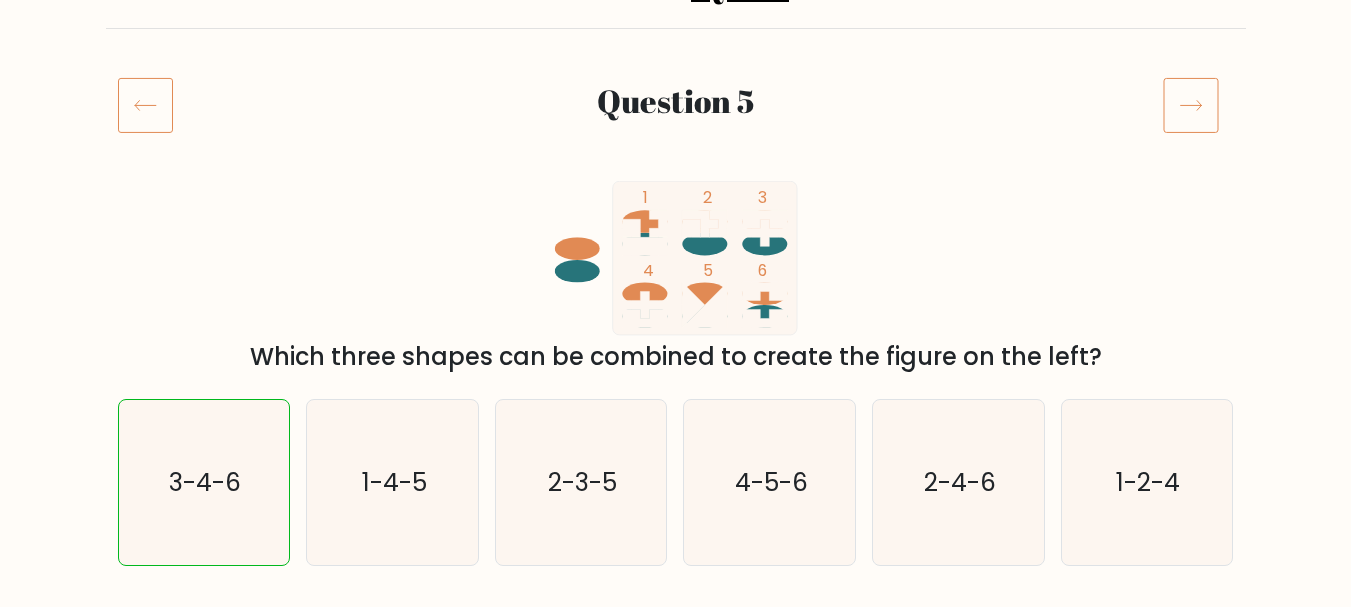 click 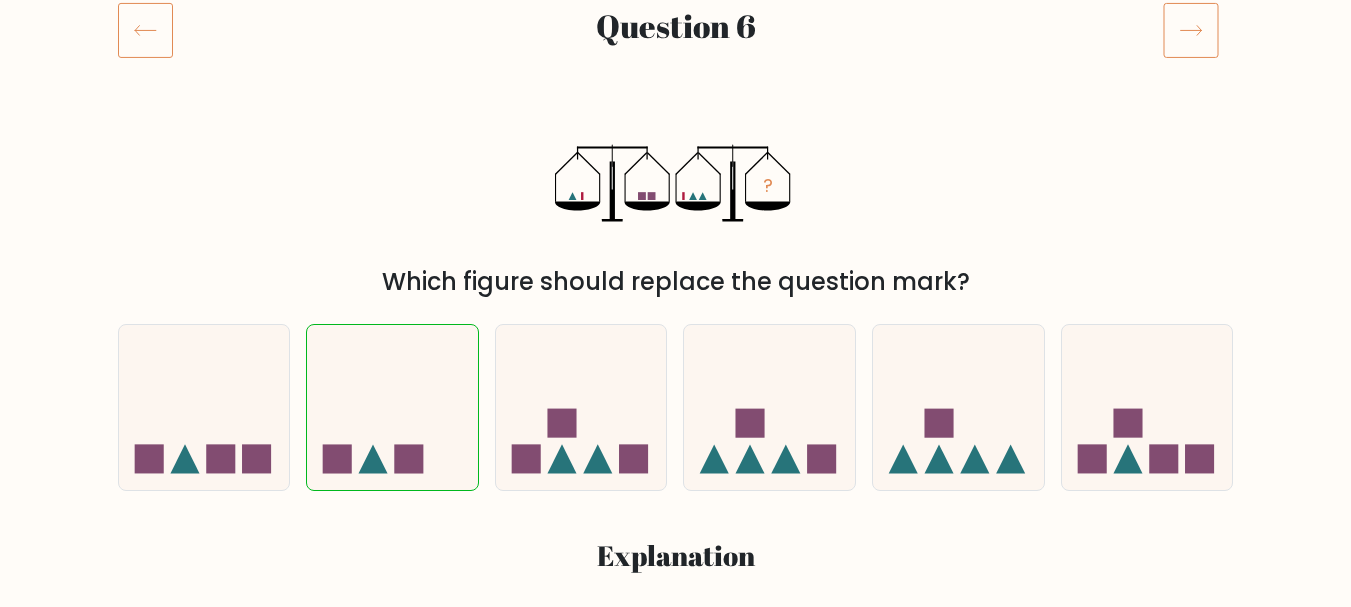 scroll, scrollTop: 300, scrollLeft: 0, axis: vertical 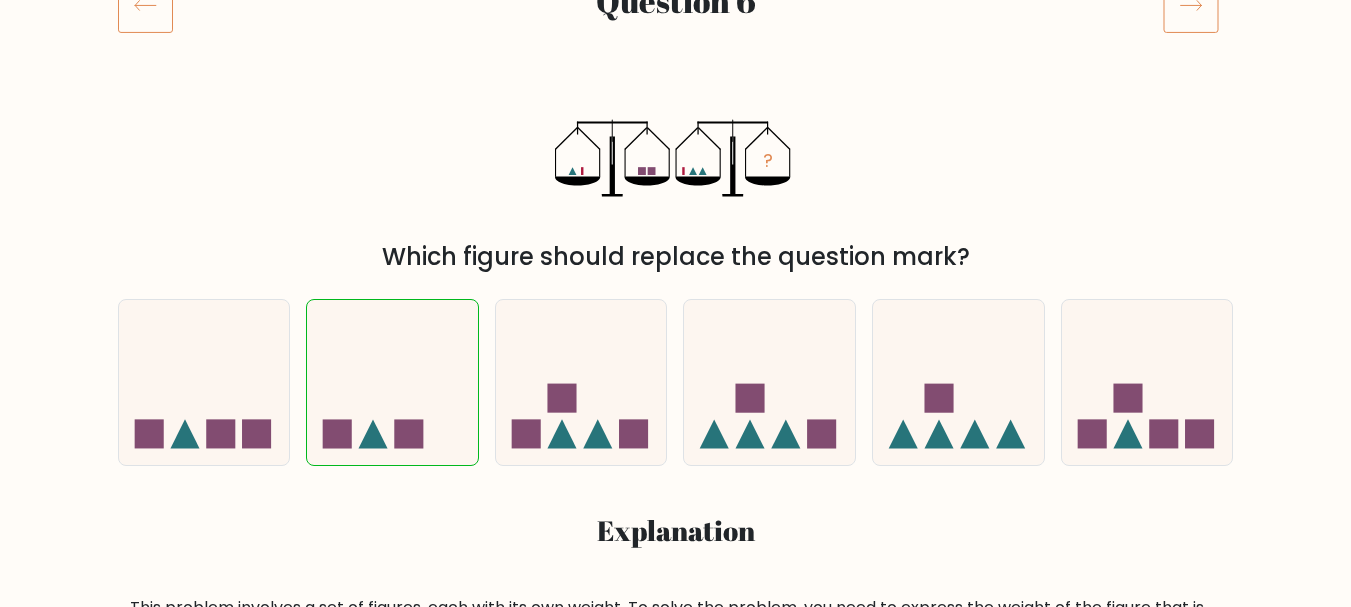 click 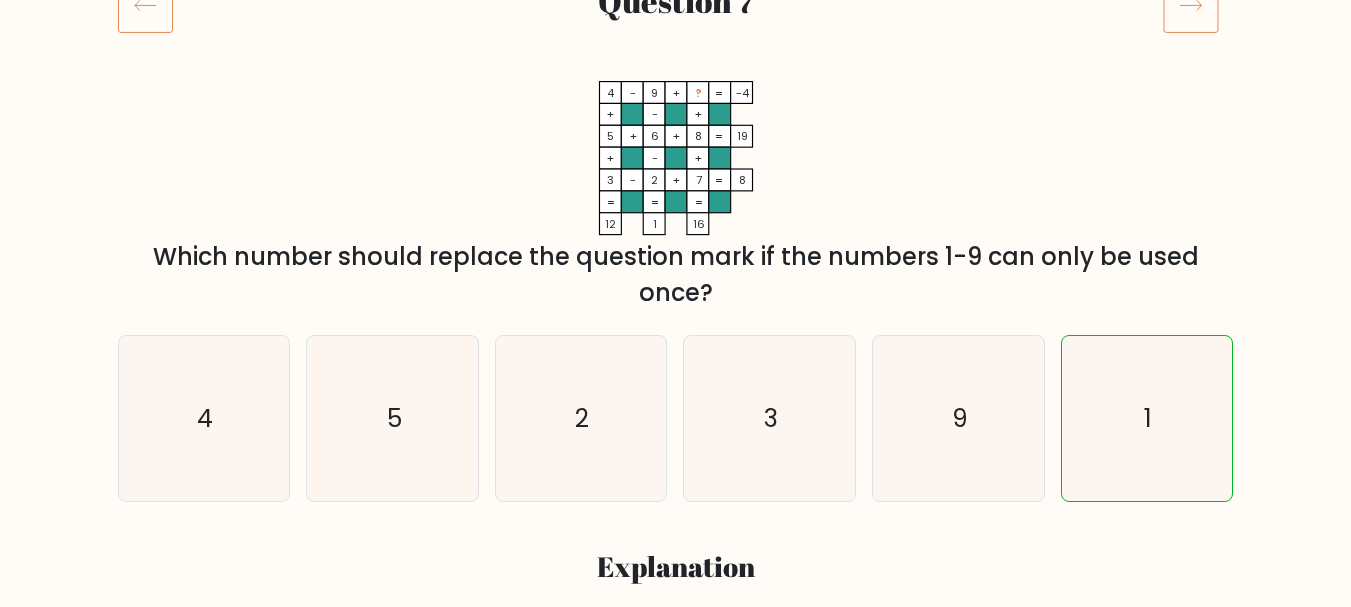 scroll, scrollTop: 300, scrollLeft: 0, axis: vertical 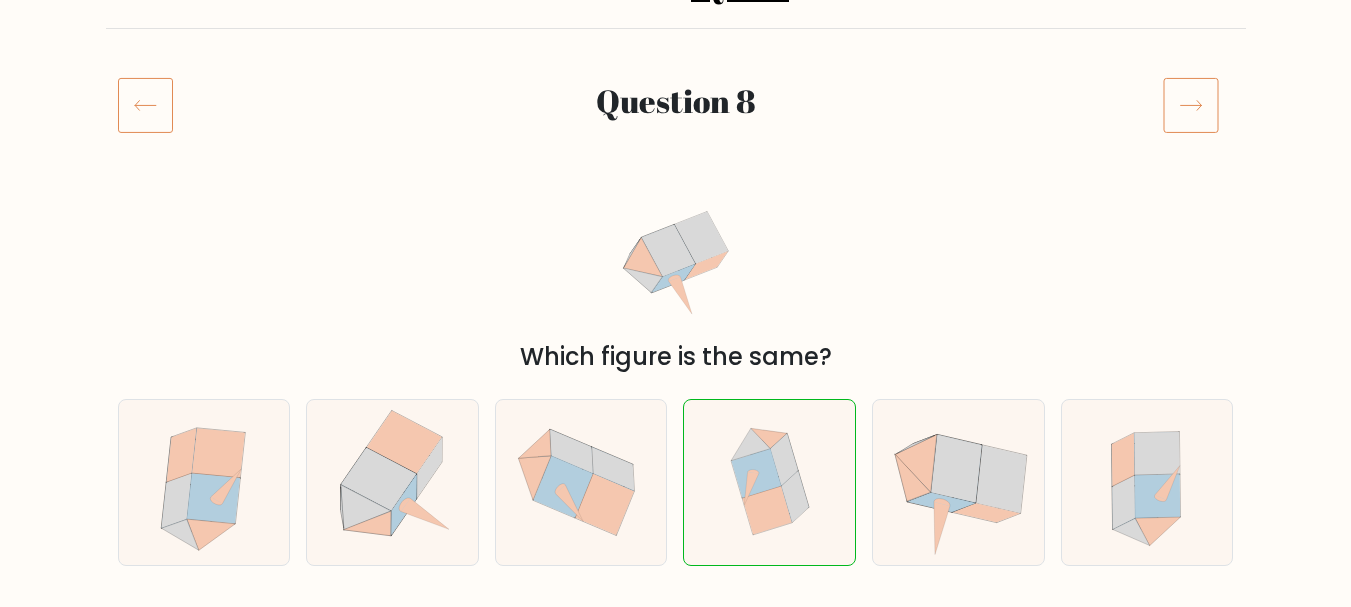 click 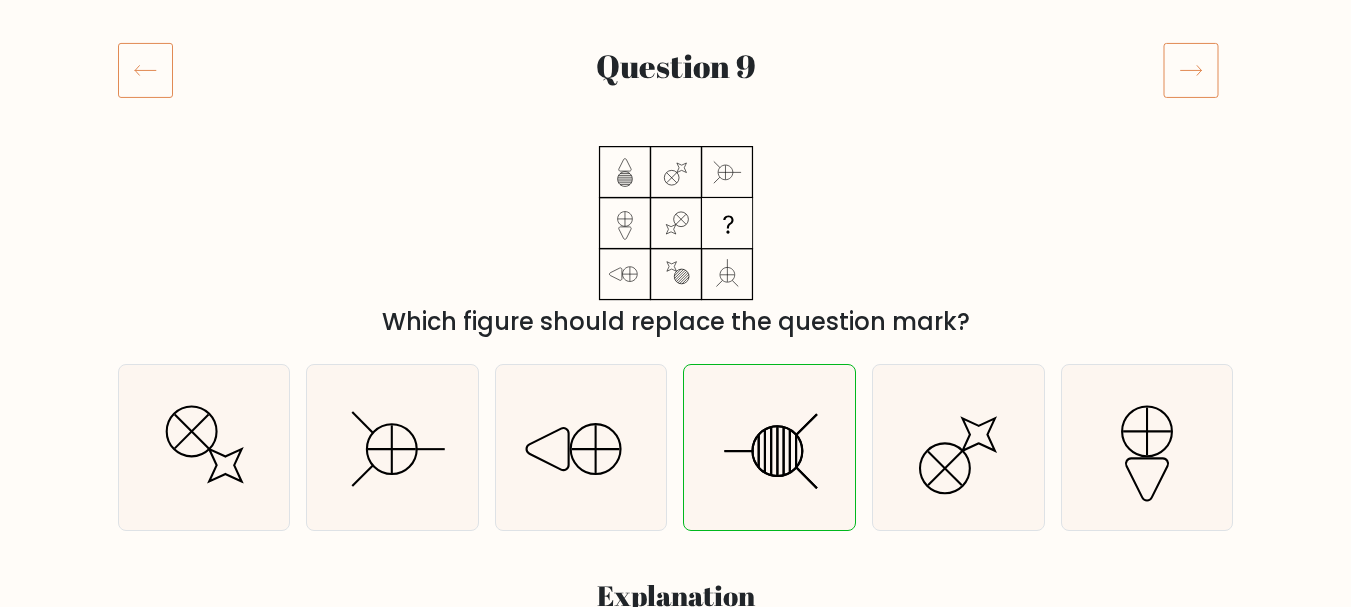 scroll, scrollTop: 200, scrollLeft: 0, axis: vertical 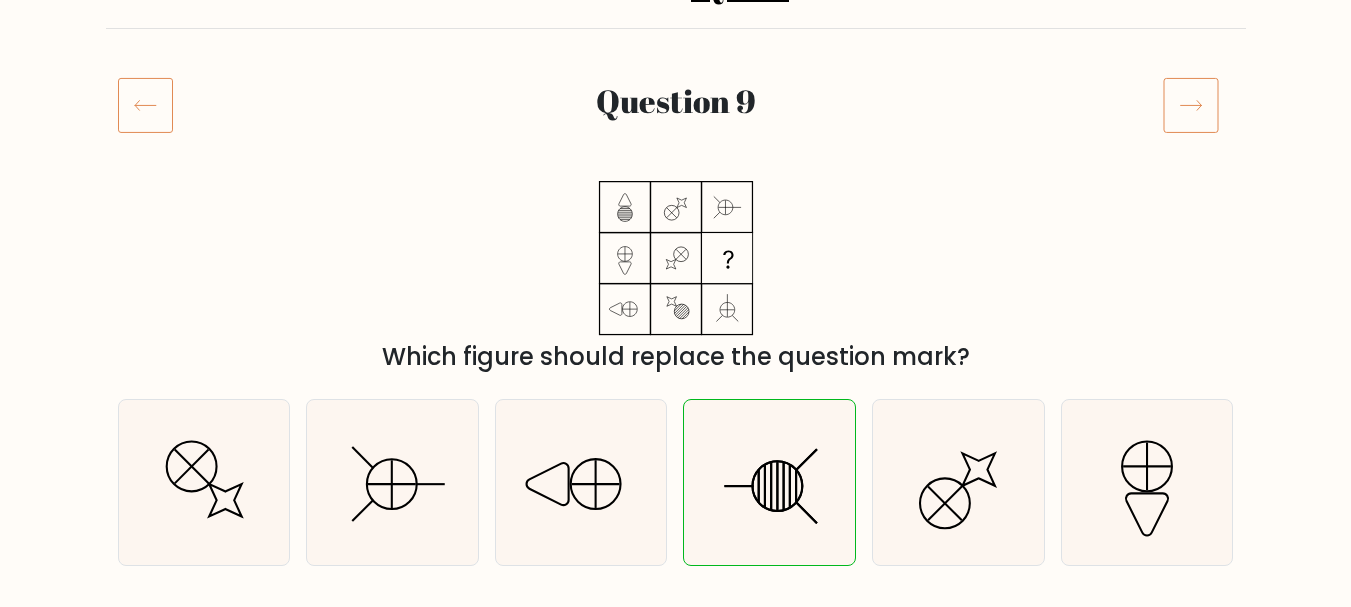 click 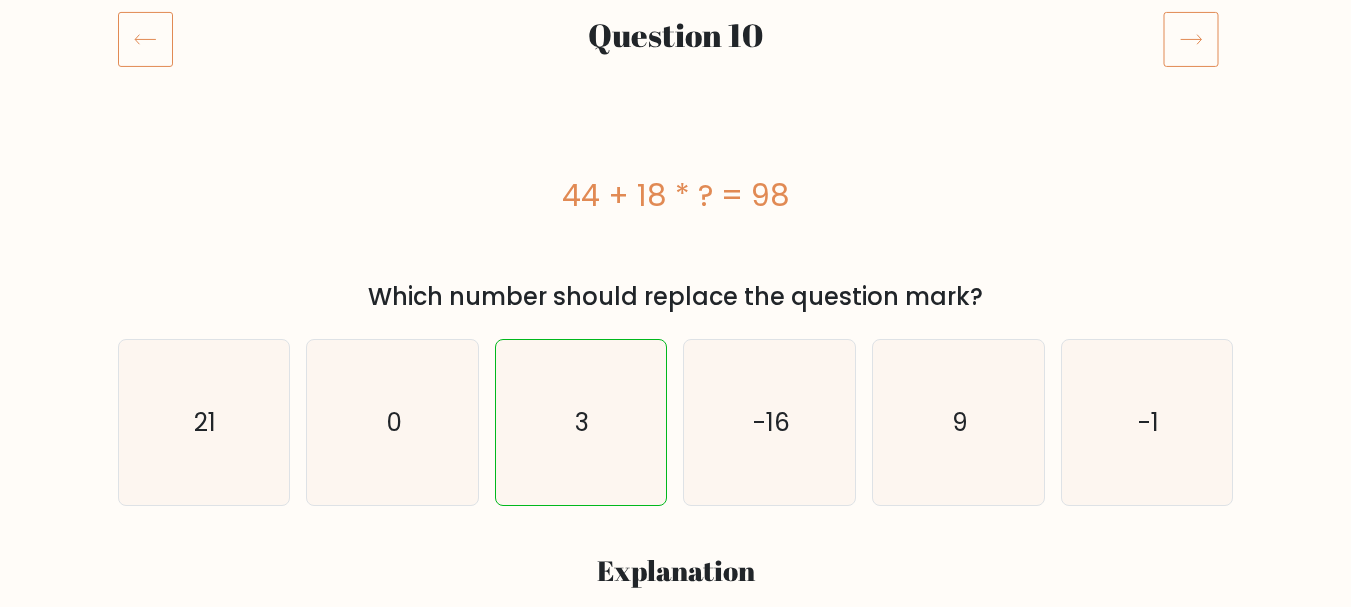 scroll, scrollTop: 300, scrollLeft: 0, axis: vertical 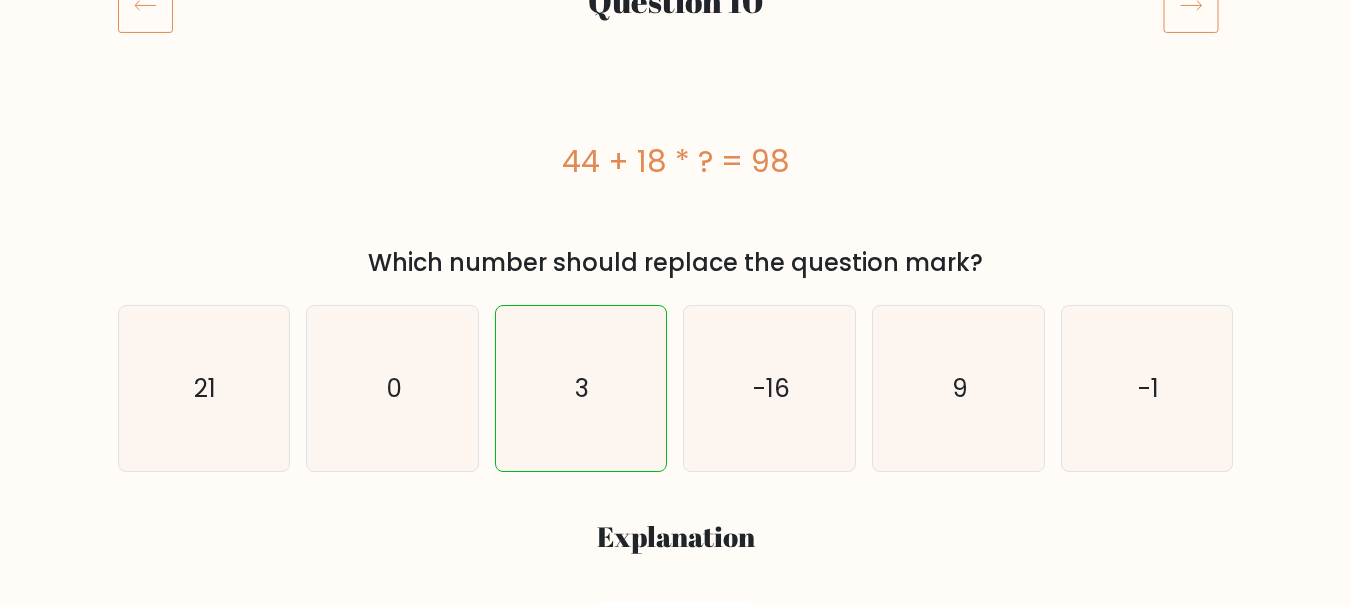 click 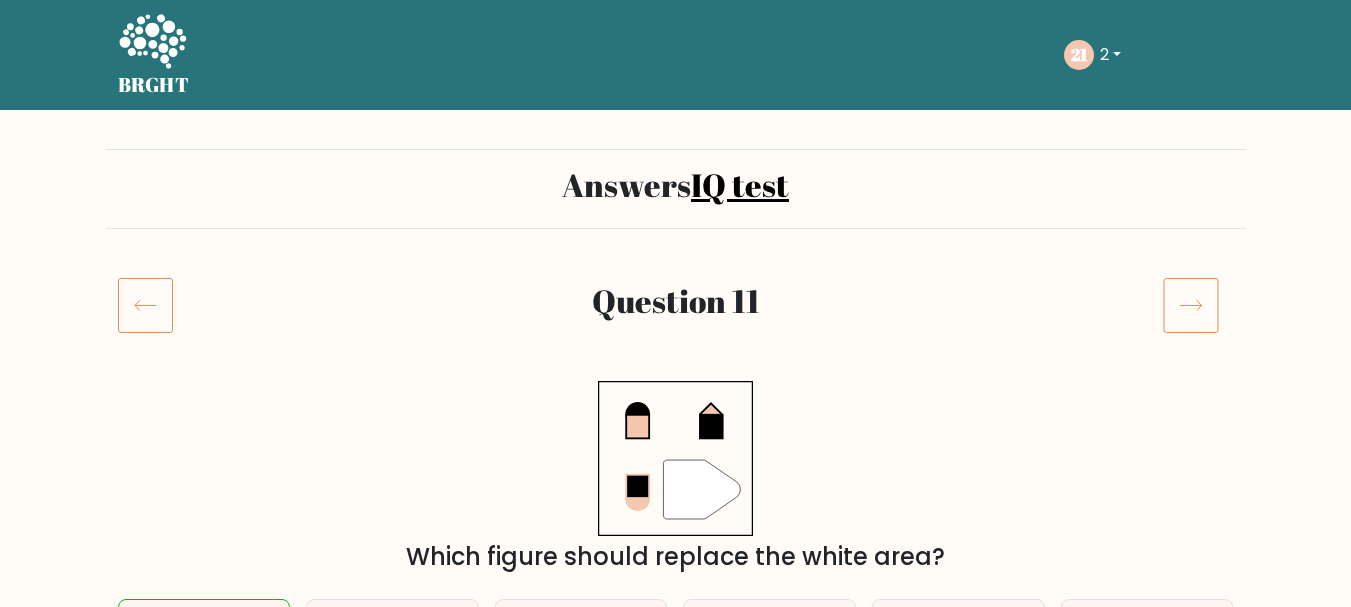 scroll, scrollTop: 300, scrollLeft: 0, axis: vertical 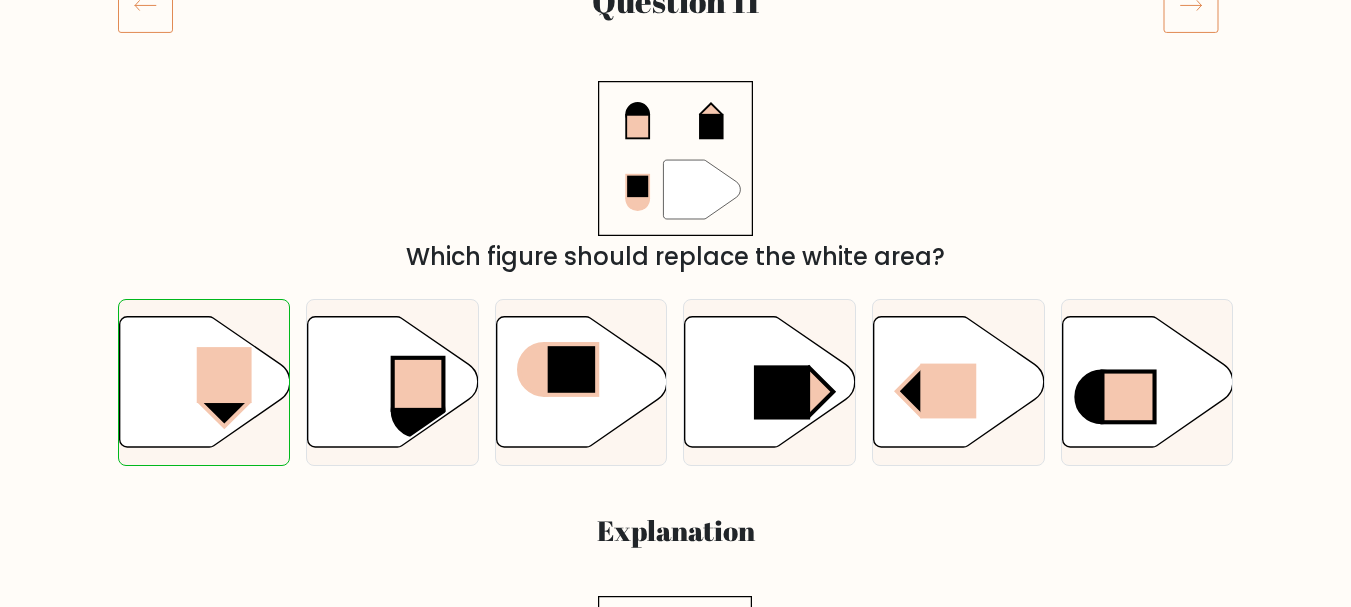 click 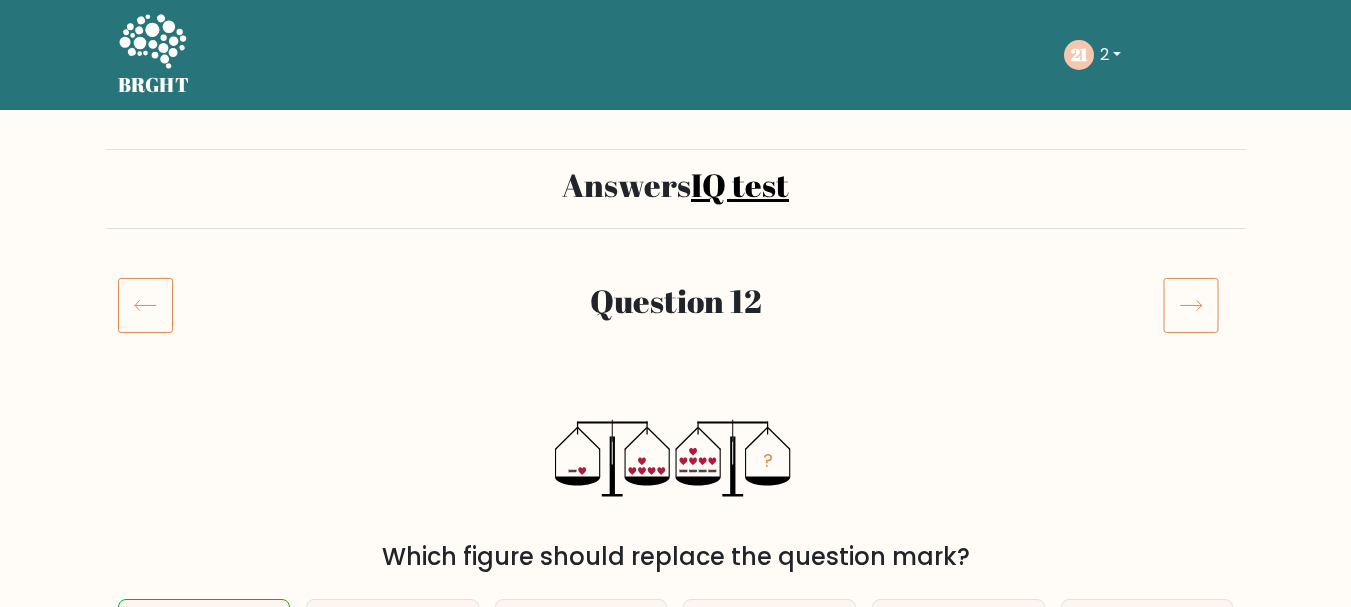scroll, scrollTop: 200, scrollLeft: 0, axis: vertical 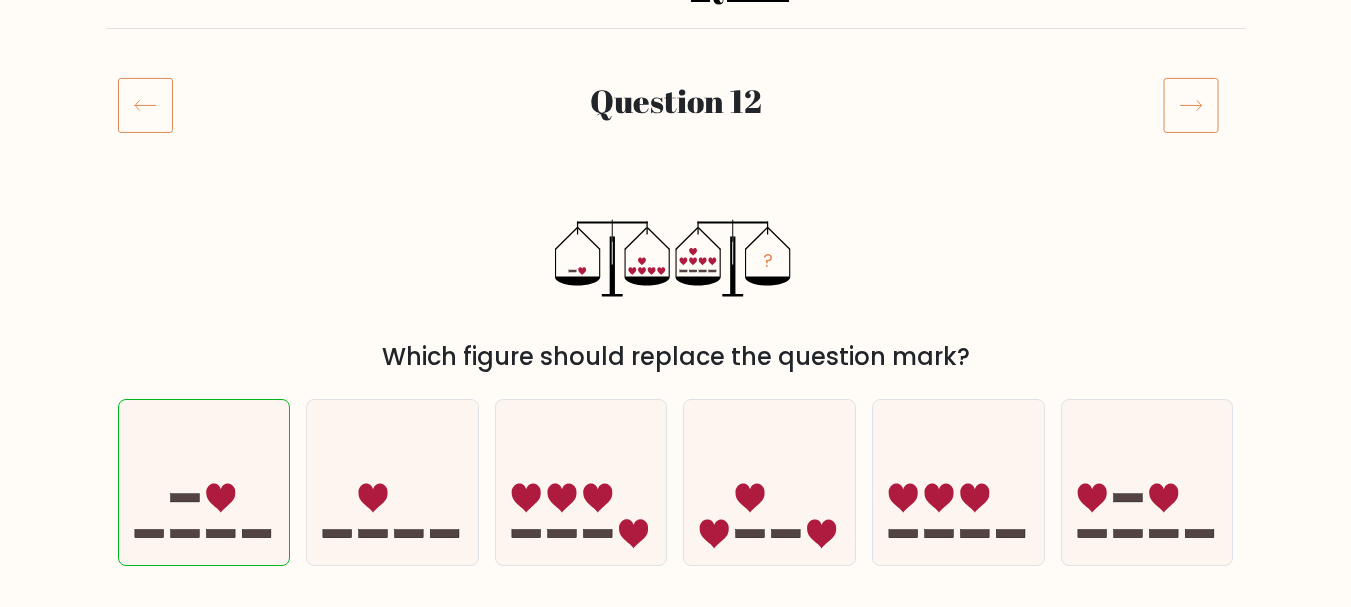 click 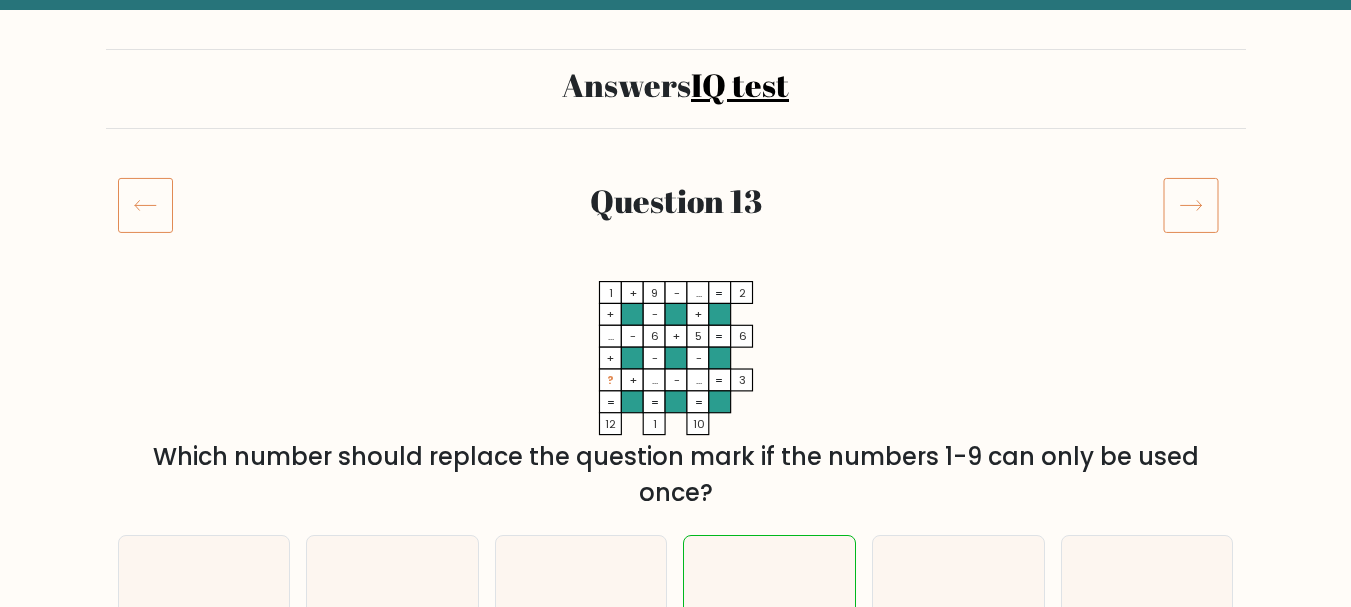 scroll, scrollTop: 100, scrollLeft: 0, axis: vertical 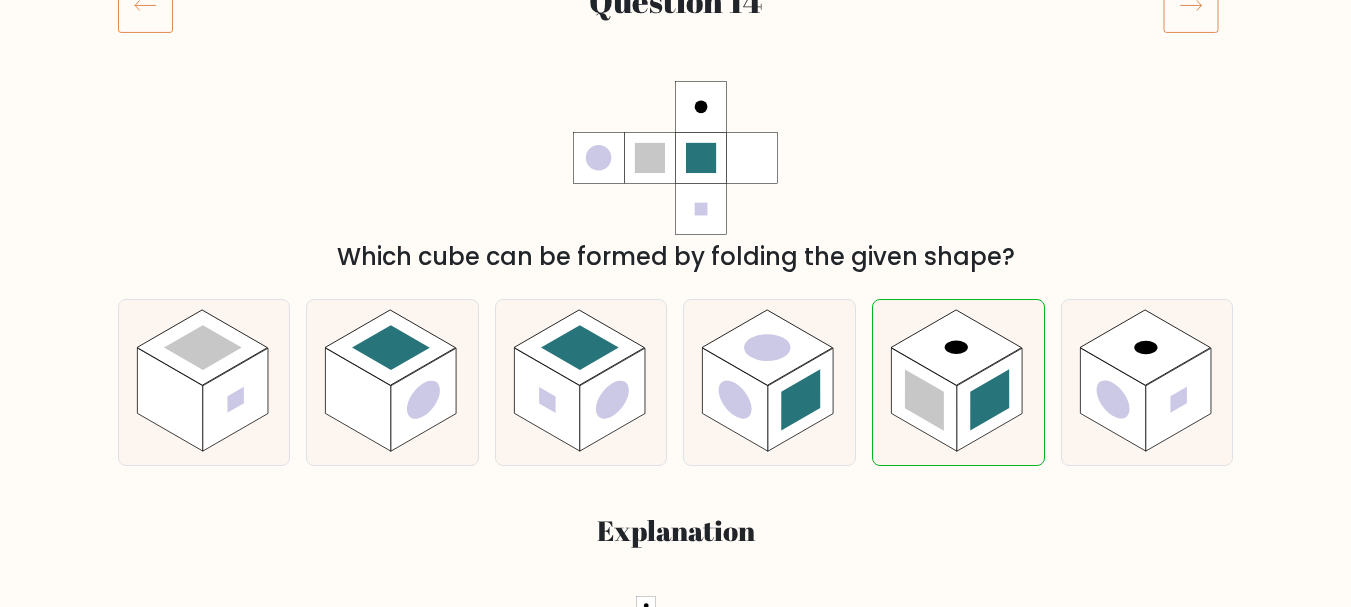 click 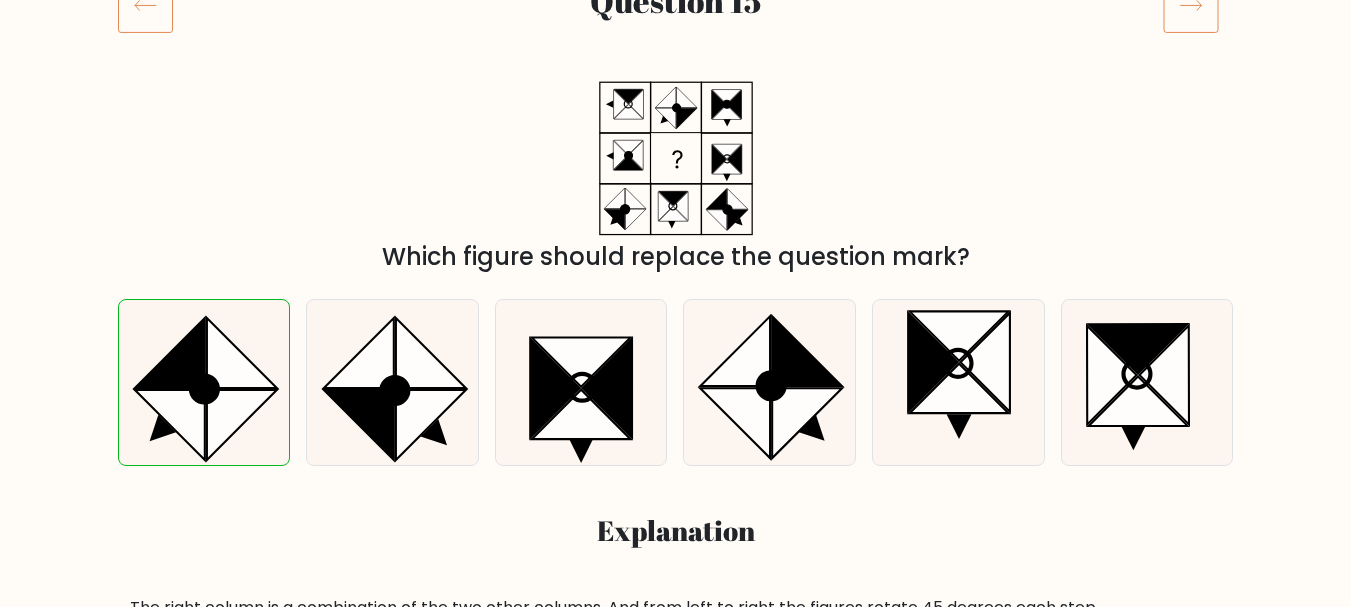 scroll, scrollTop: 300, scrollLeft: 0, axis: vertical 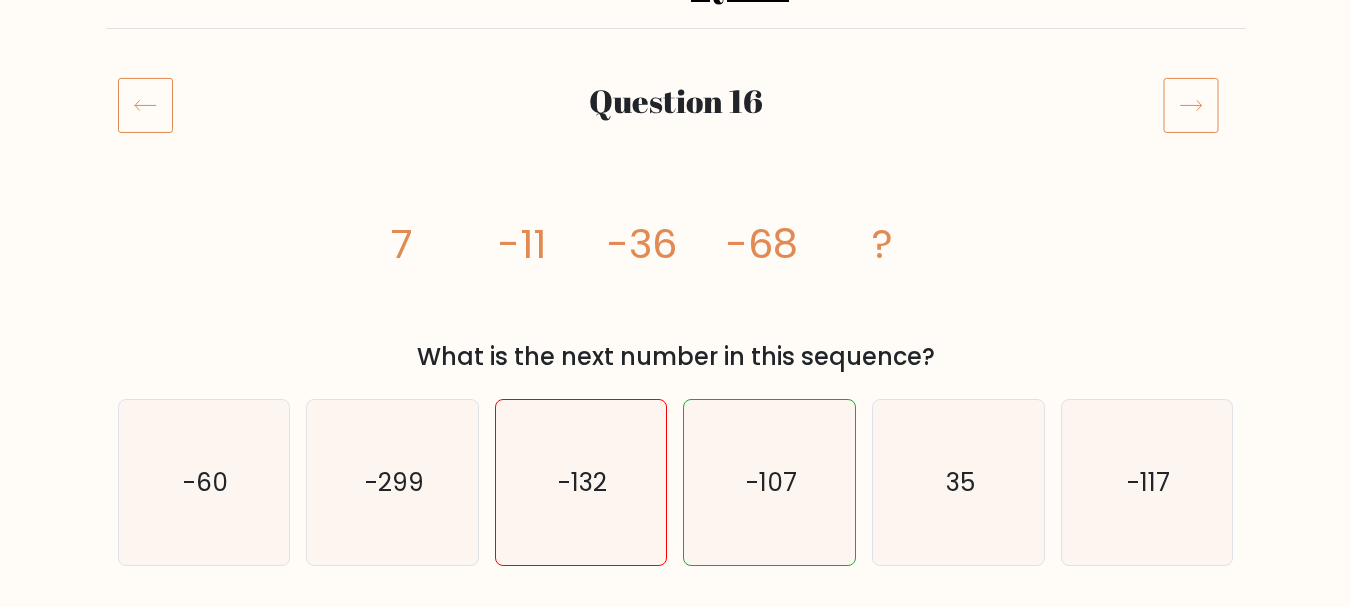 click 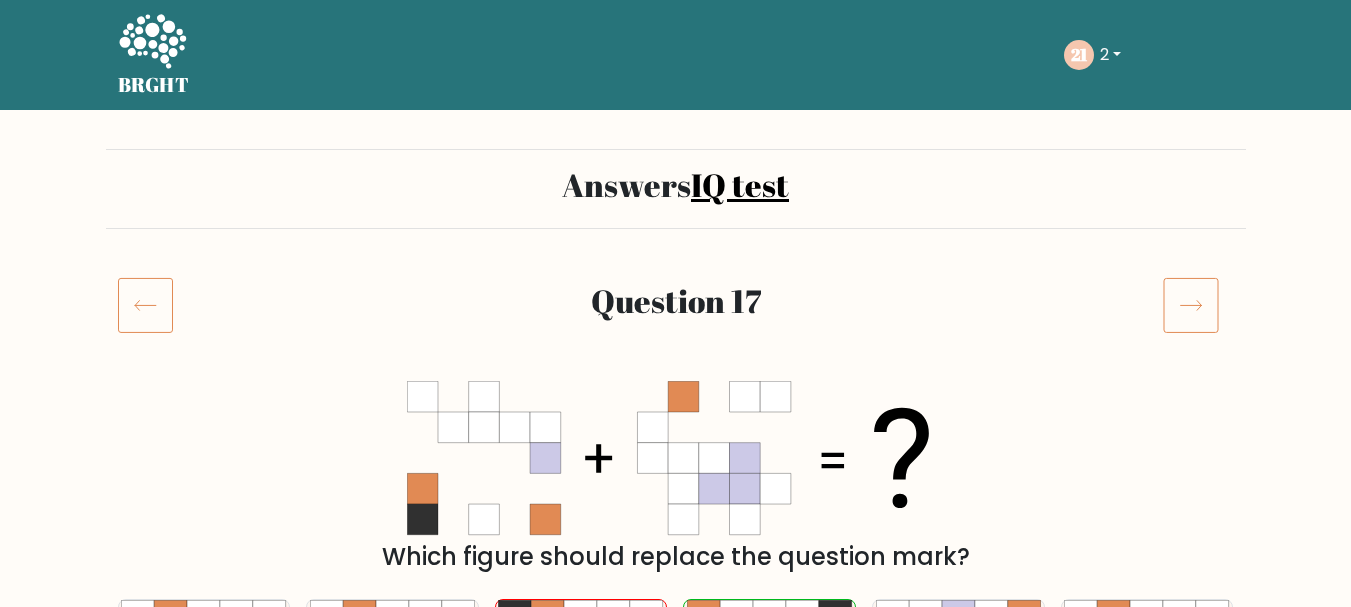 scroll, scrollTop: 300, scrollLeft: 0, axis: vertical 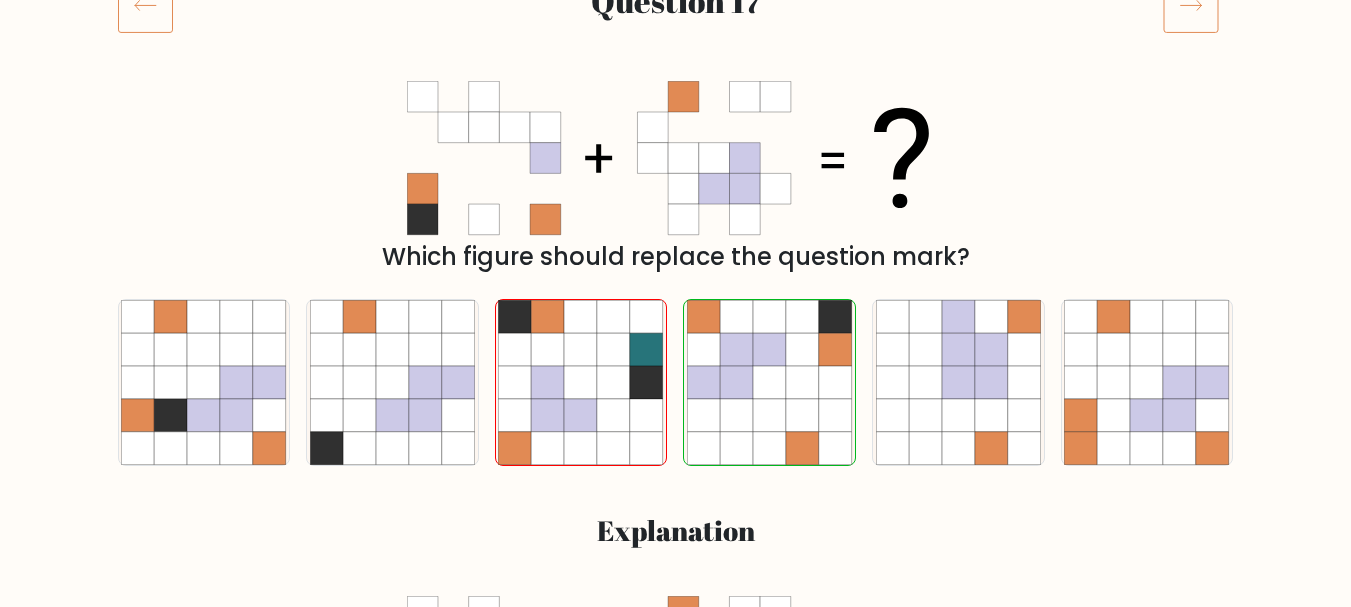 click 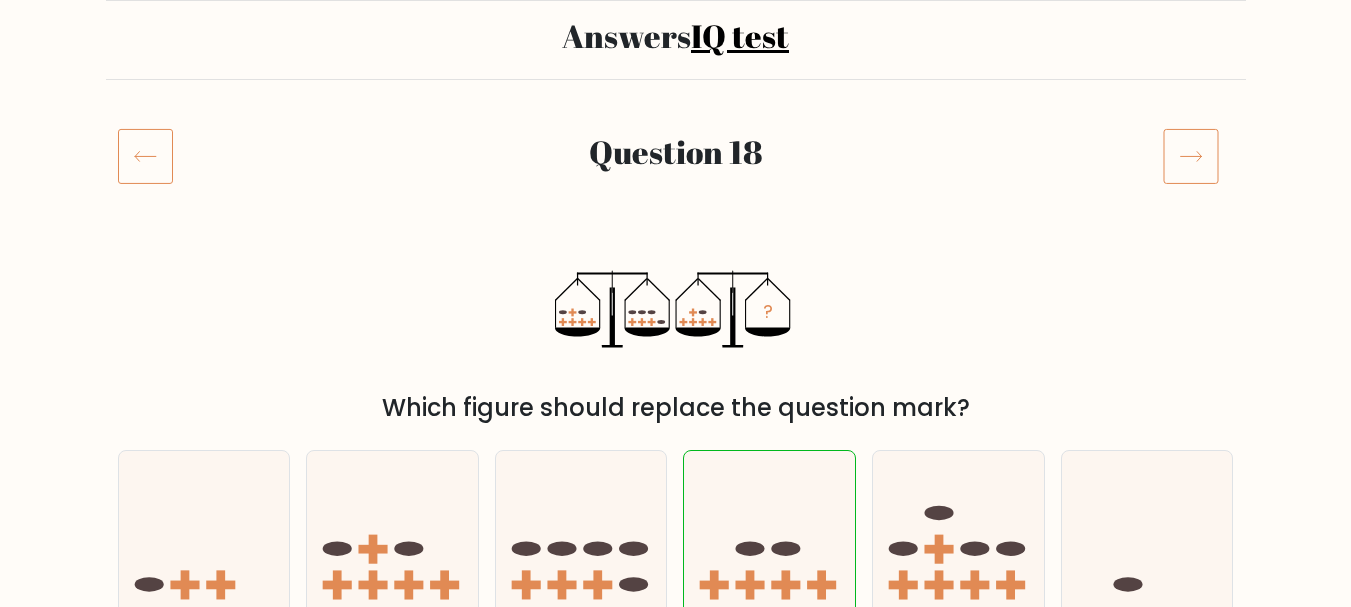 scroll, scrollTop: 200, scrollLeft: 0, axis: vertical 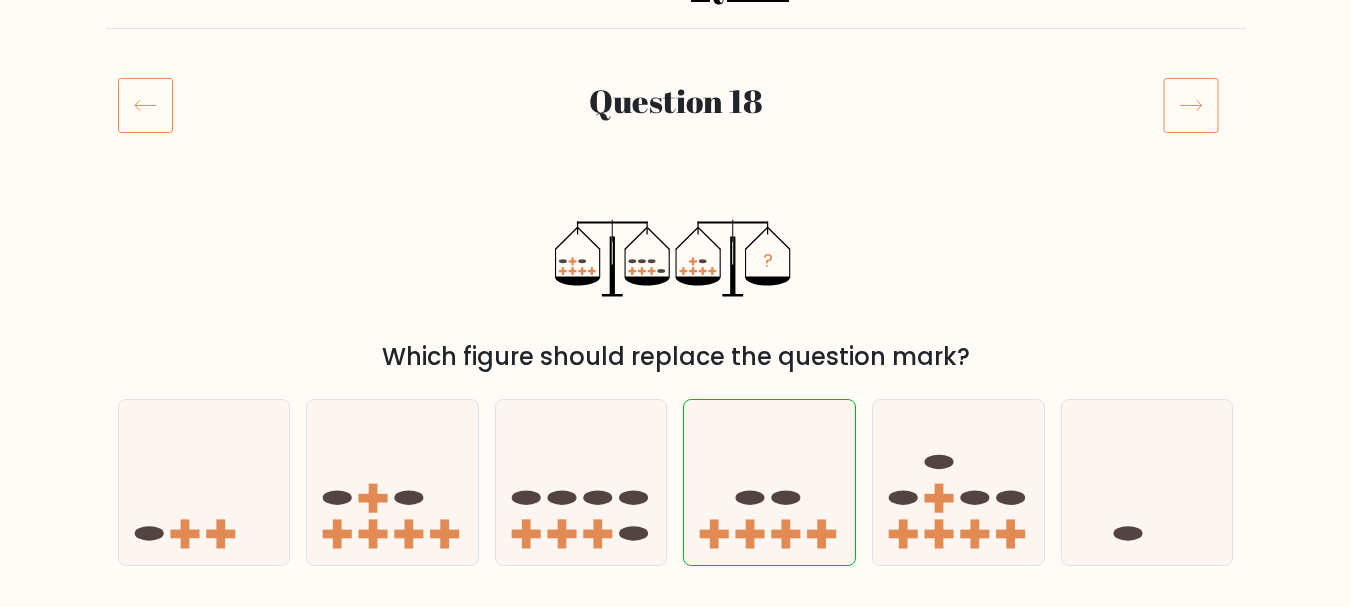 click 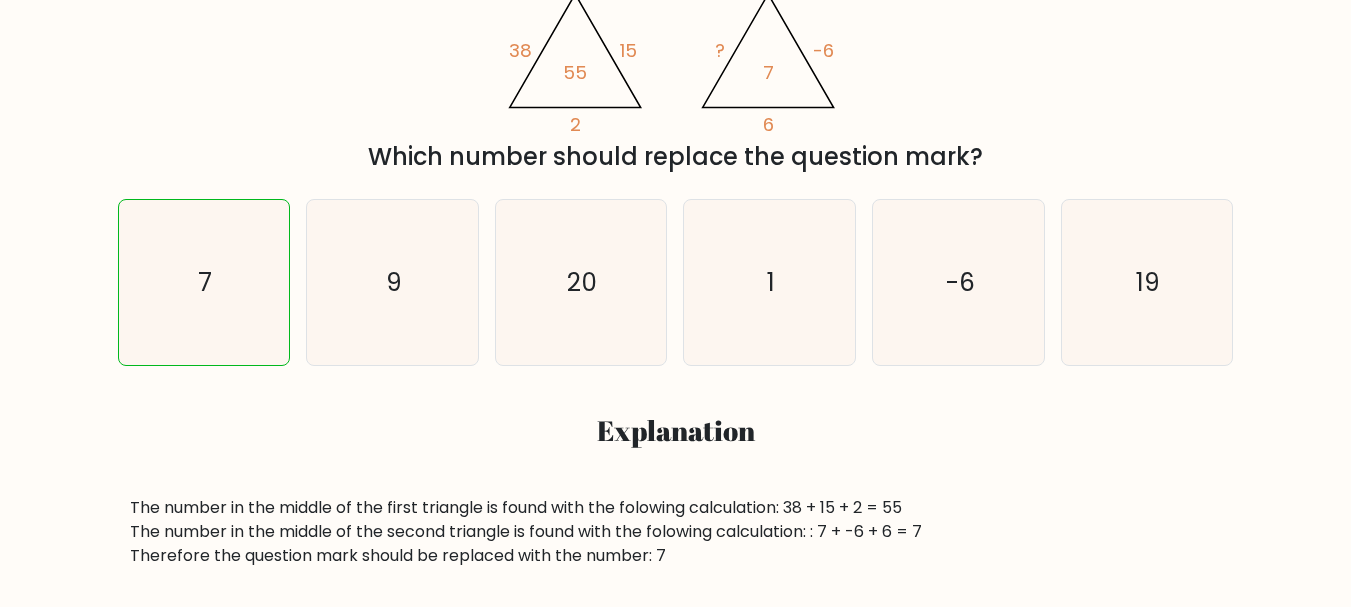 scroll, scrollTop: 300, scrollLeft: 0, axis: vertical 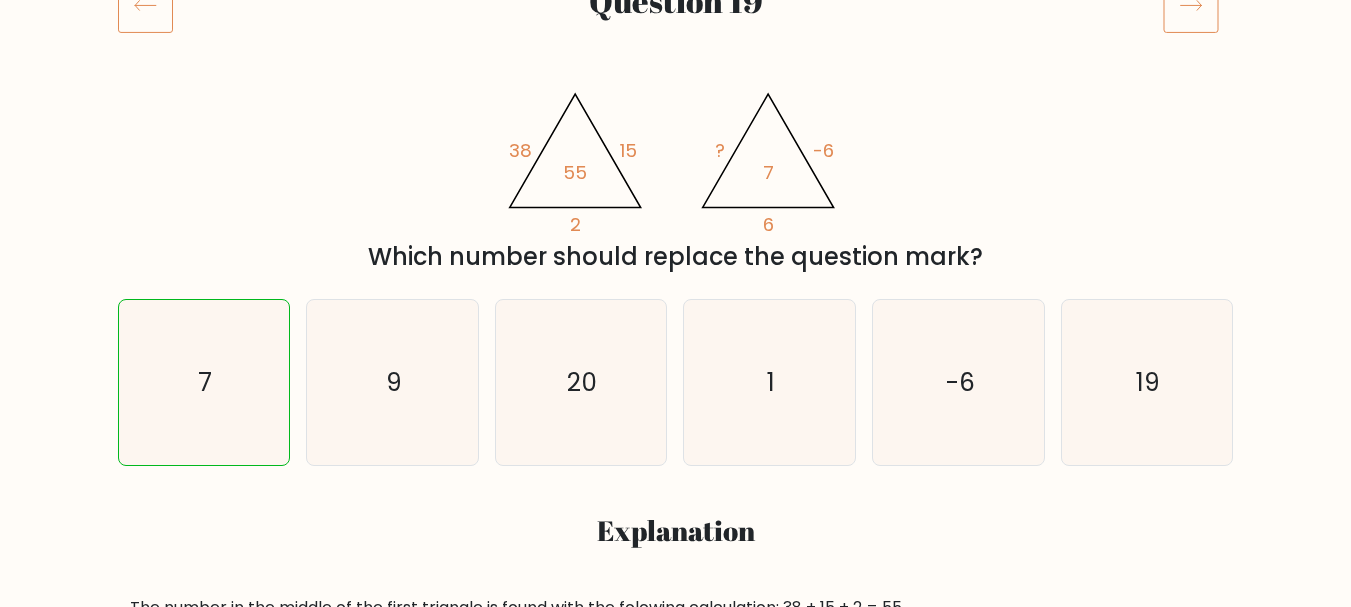 click 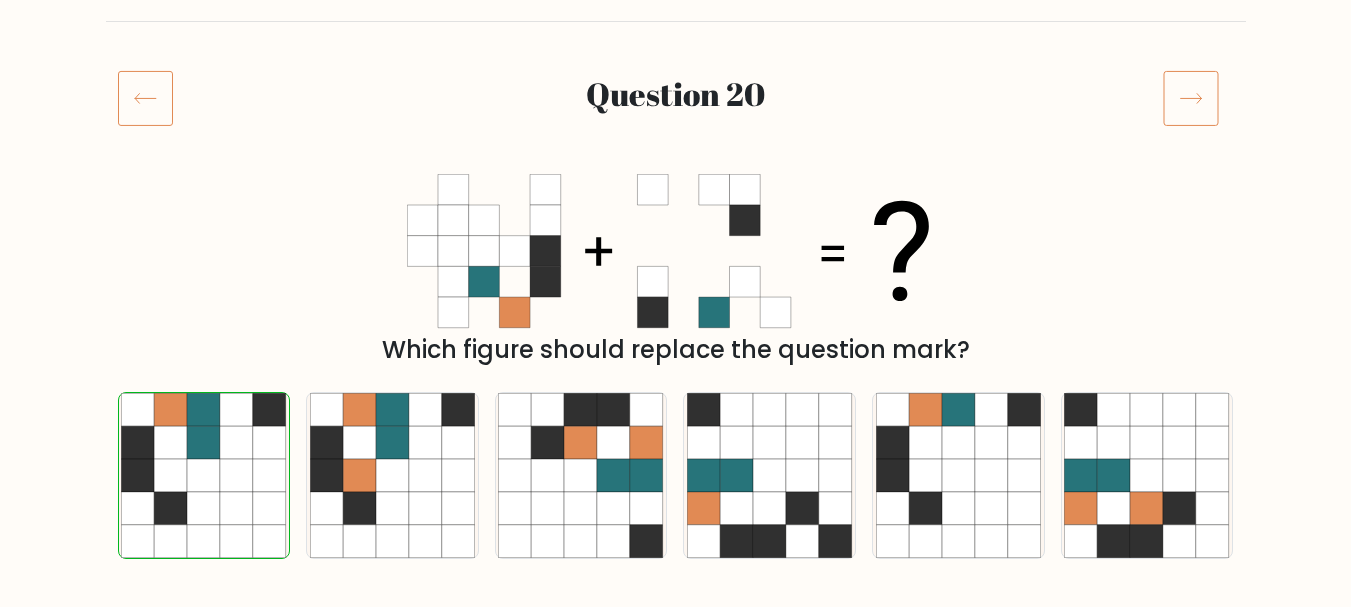 scroll, scrollTop: 200, scrollLeft: 0, axis: vertical 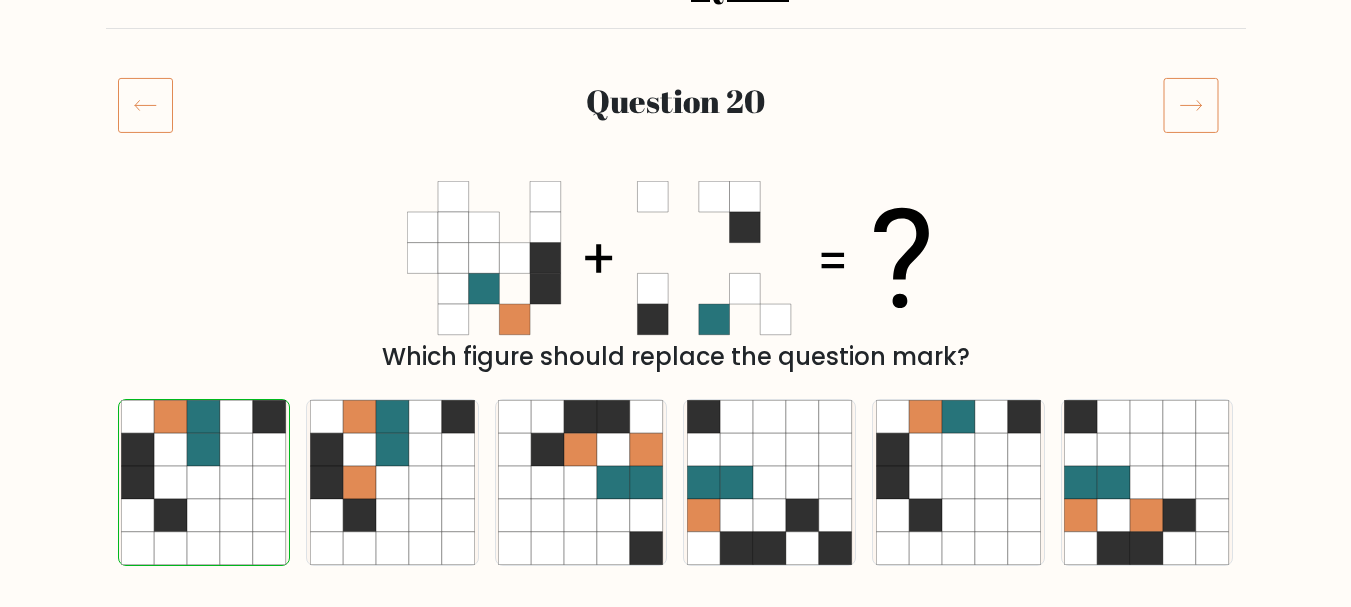 click 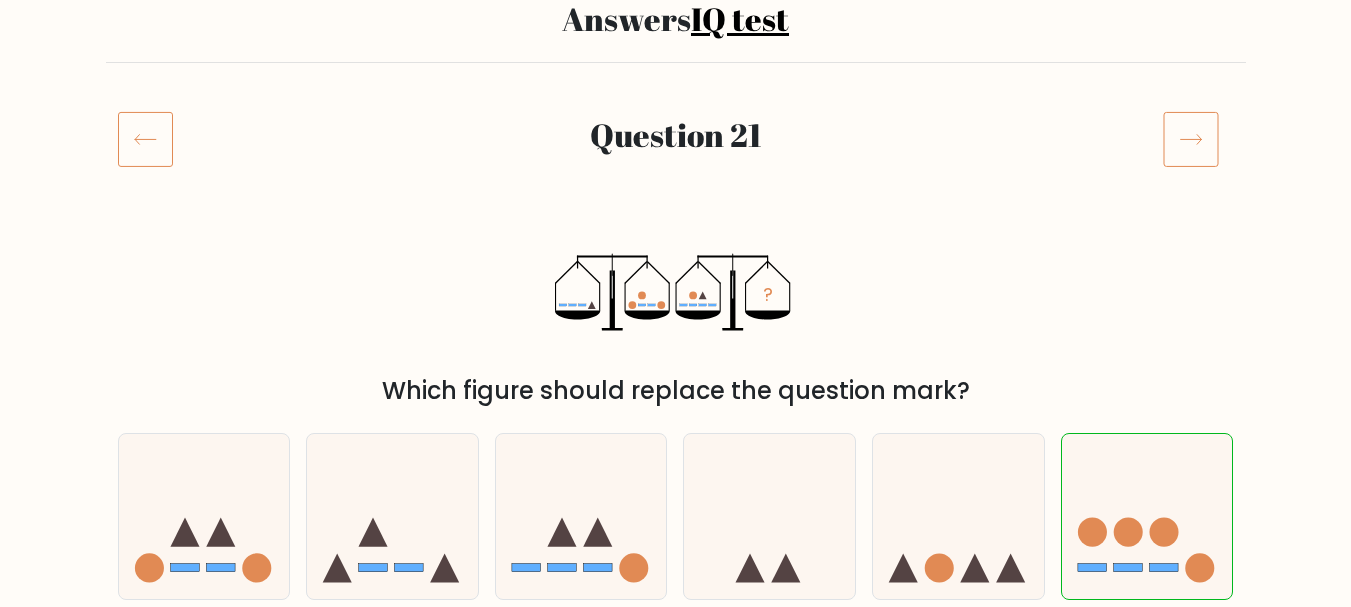 scroll, scrollTop: 200, scrollLeft: 0, axis: vertical 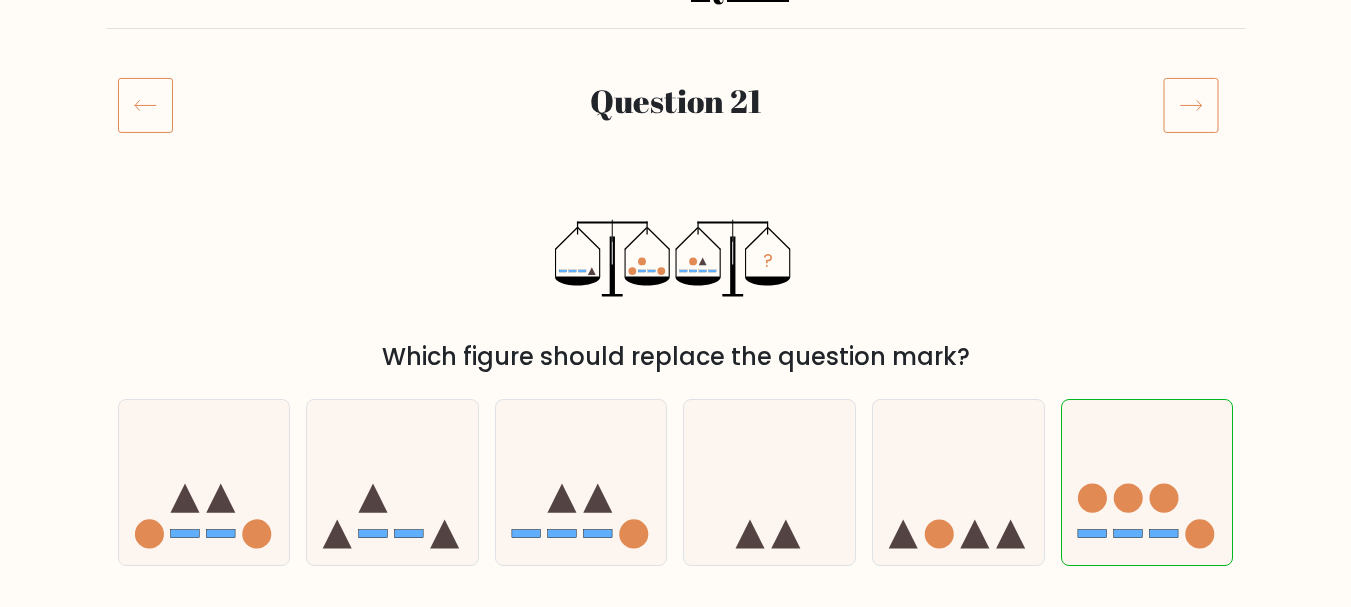 click 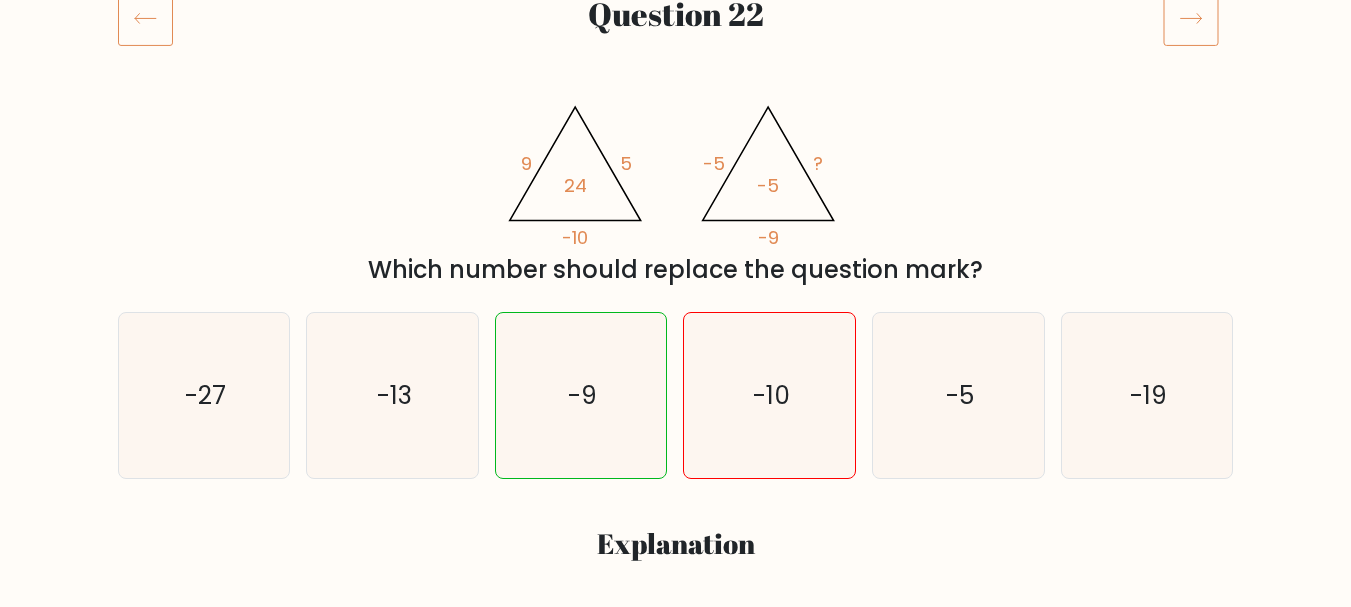 scroll, scrollTop: 200, scrollLeft: 0, axis: vertical 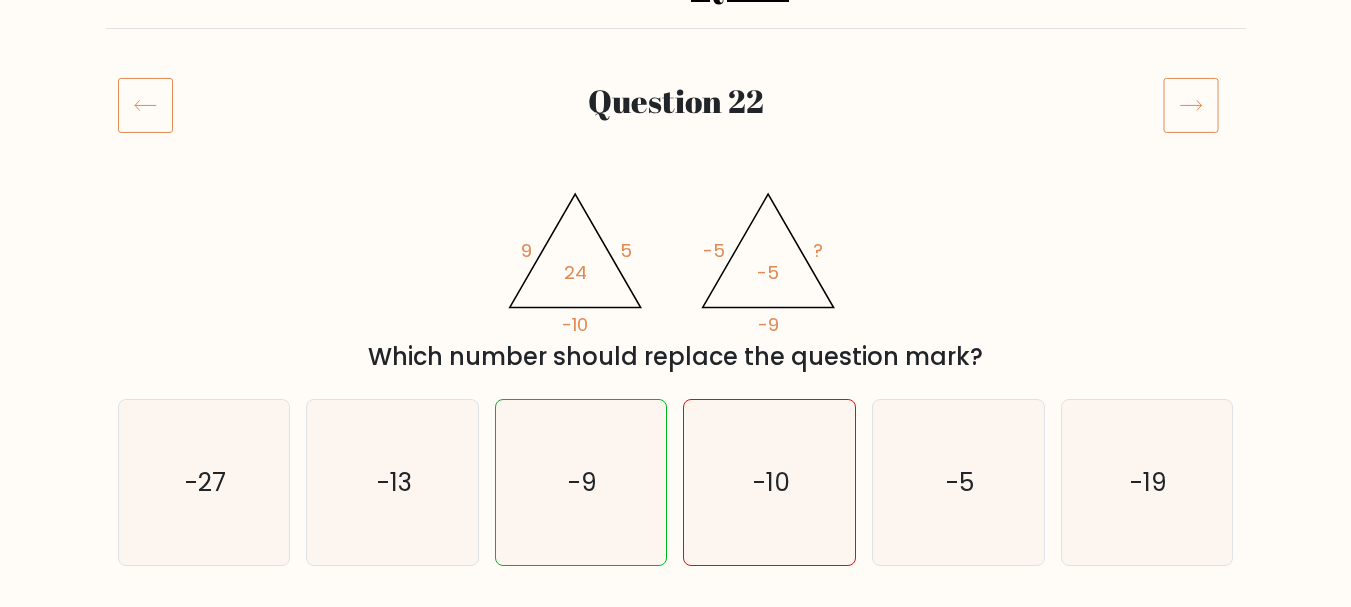 click 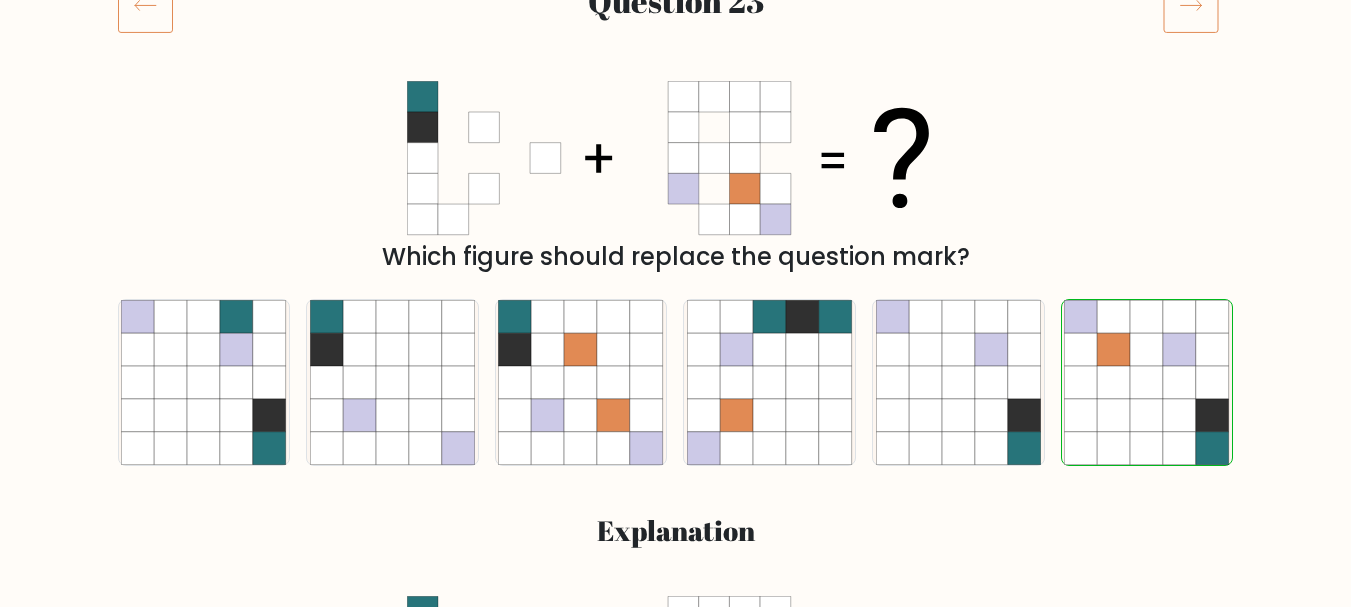 scroll, scrollTop: 300, scrollLeft: 0, axis: vertical 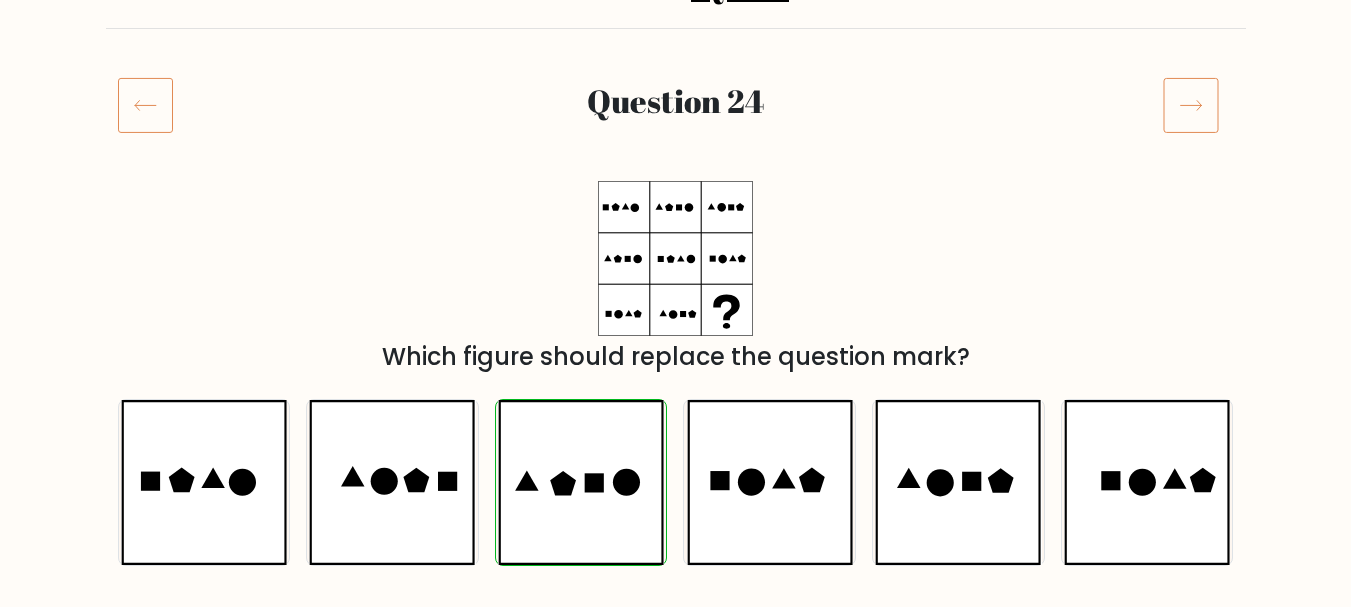 click 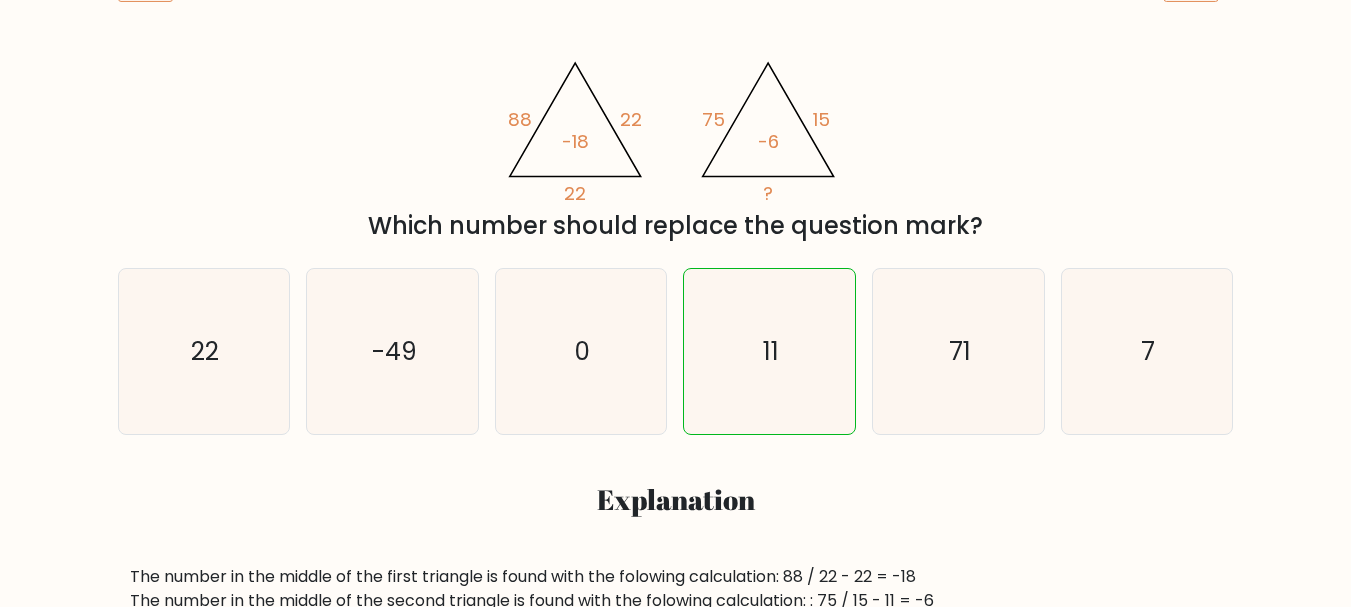scroll, scrollTop: 300, scrollLeft: 0, axis: vertical 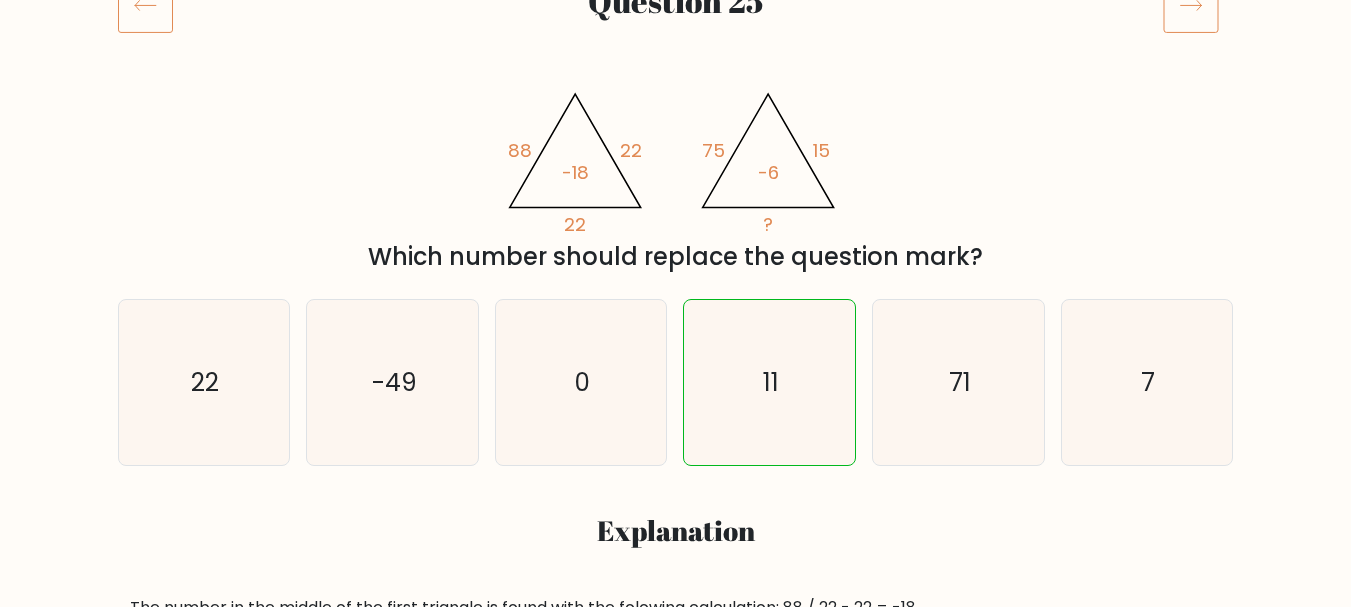 click 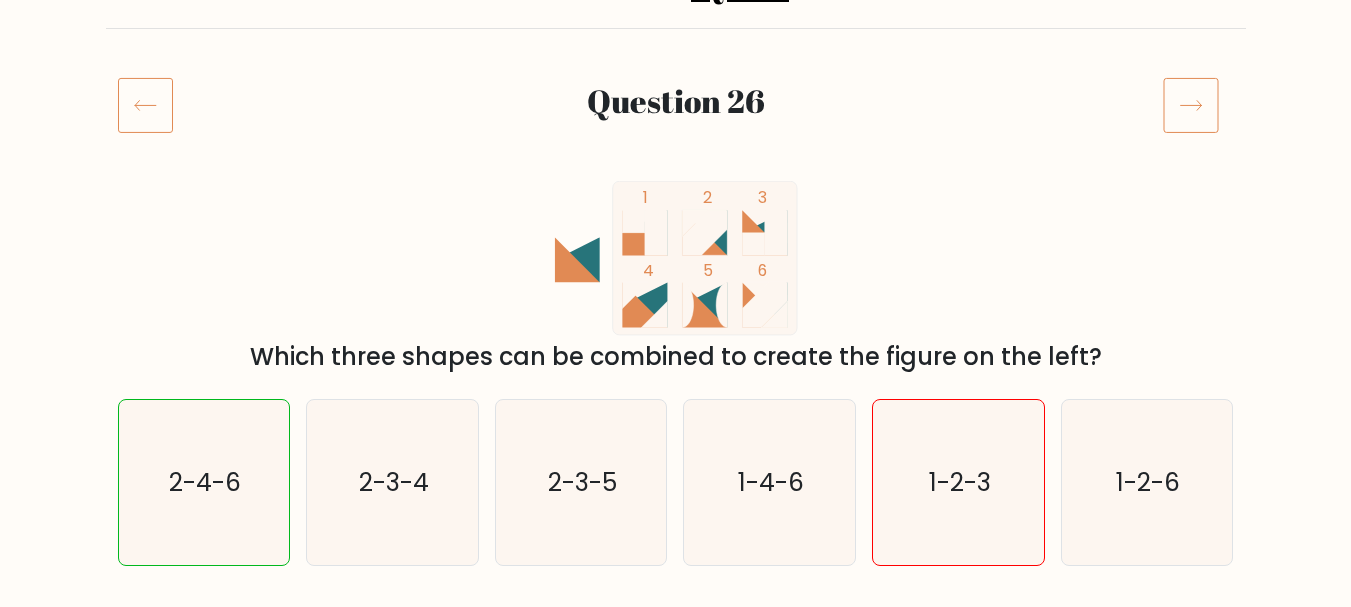 scroll, scrollTop: 200, scrollLeft: 0, axis: vertical 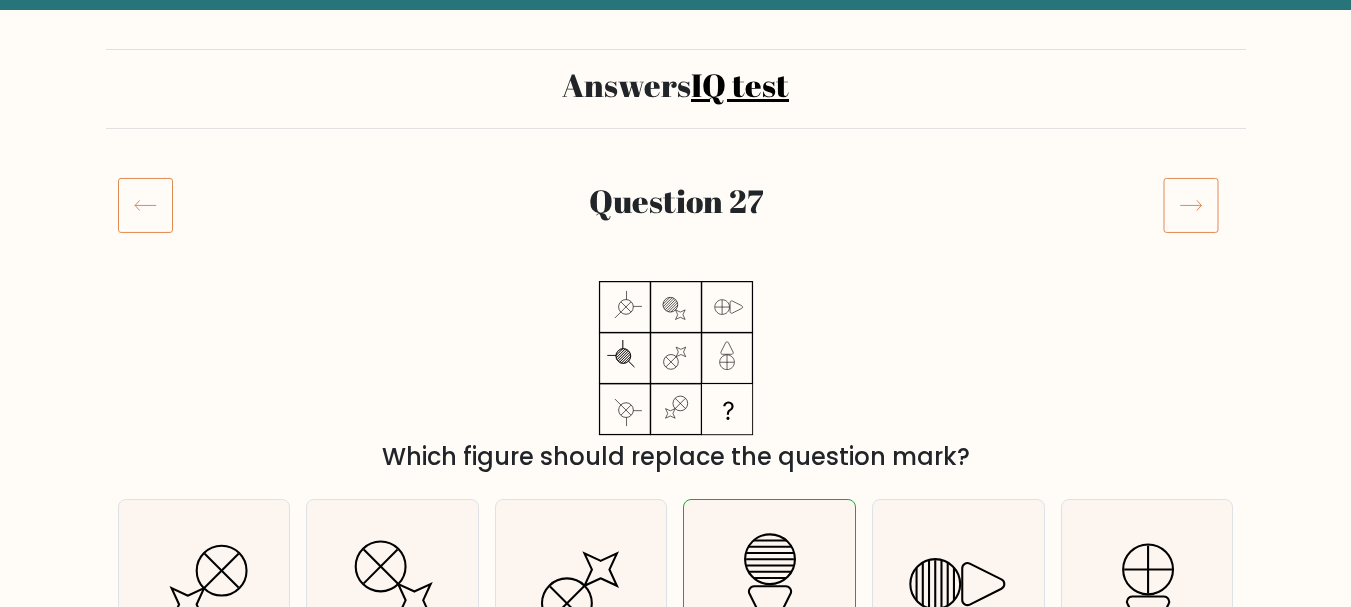 click 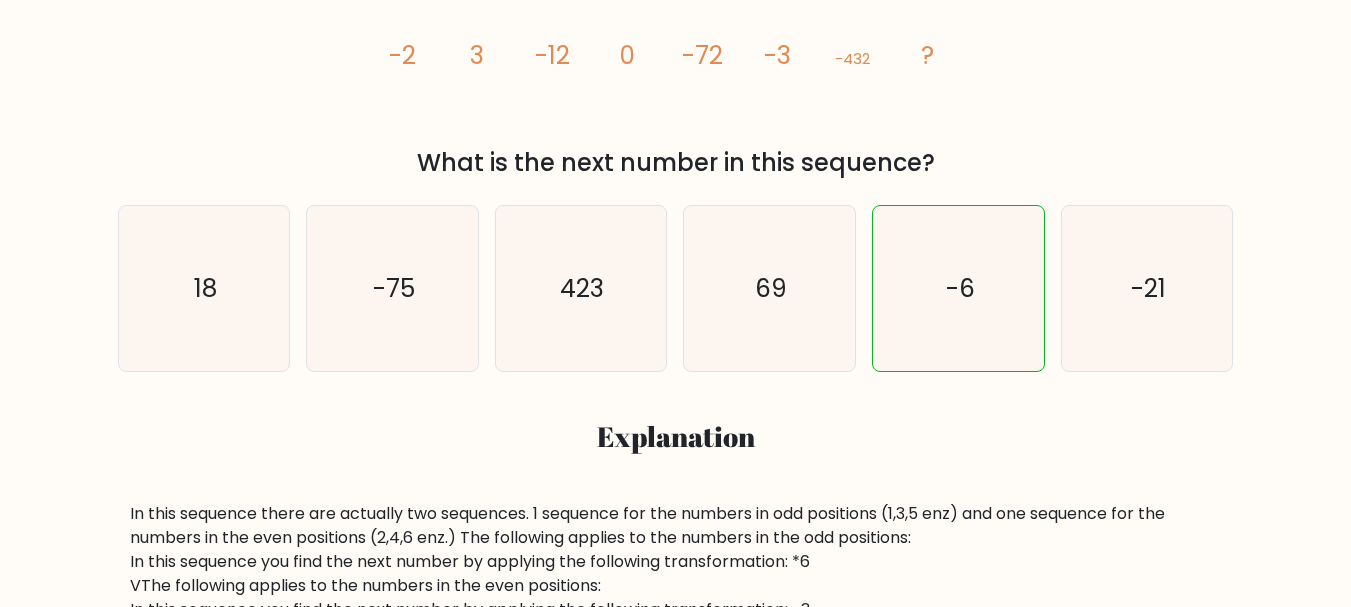 scroll, scrollTop: 300, scrollLeft: 0, axis: vertical 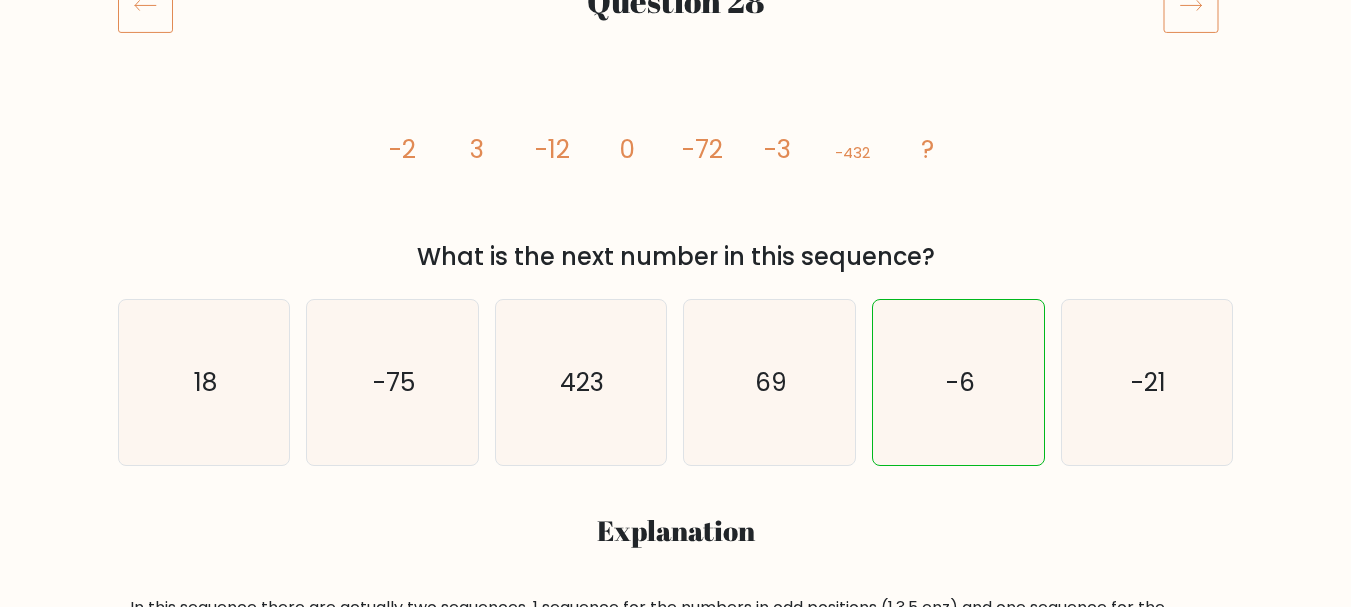 click 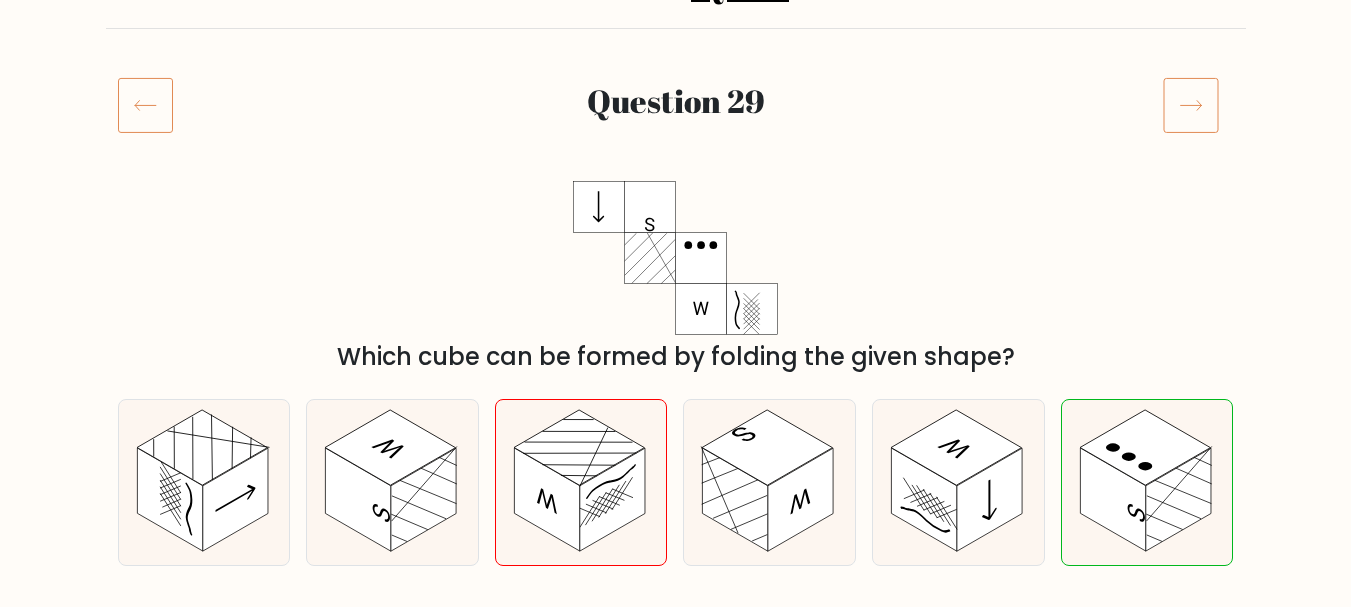 scroll, scrollTop: 300, scrollLeft: 0, axis: vertical 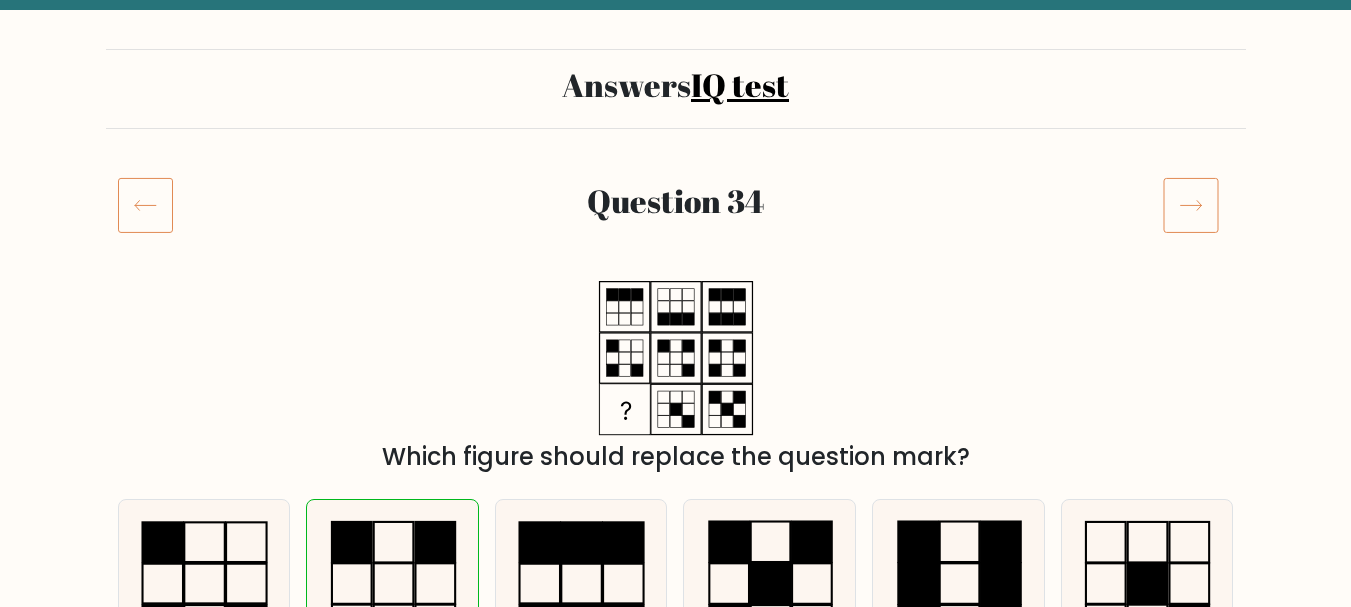 click 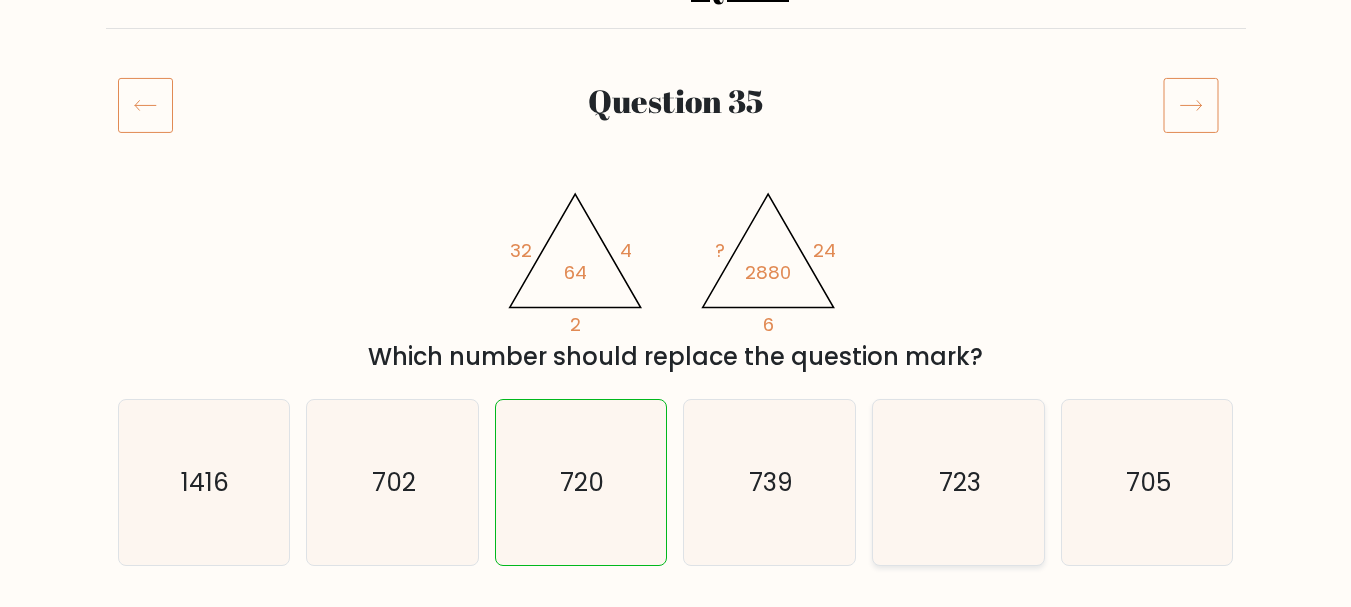 scroll, scrollTop: 300, scrollLeft: 0, axis: vertical 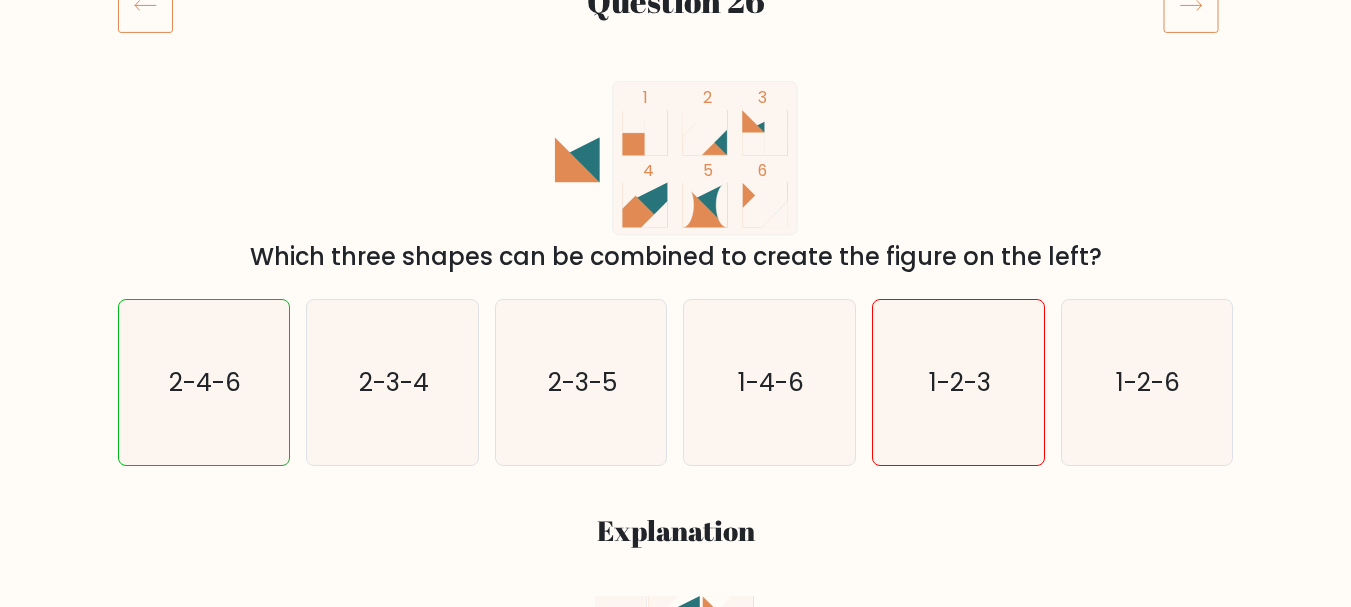 click 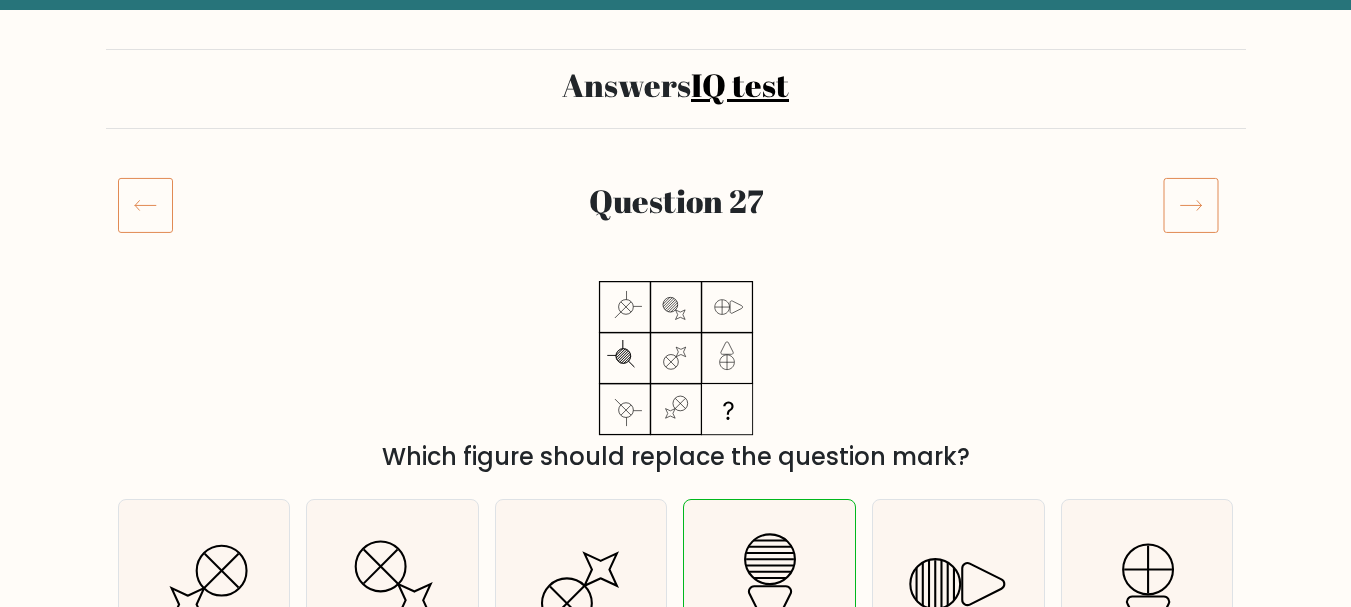 scroll, scrollTop: 100, scrollLeft: 0, axis: vertical 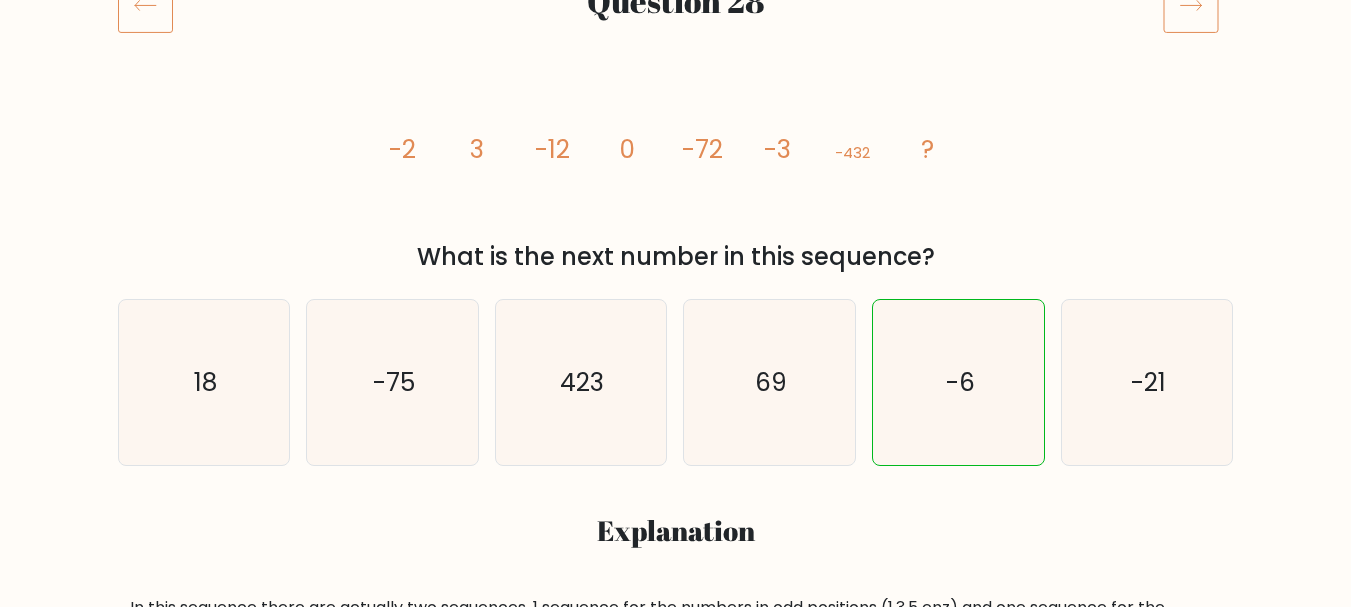 click 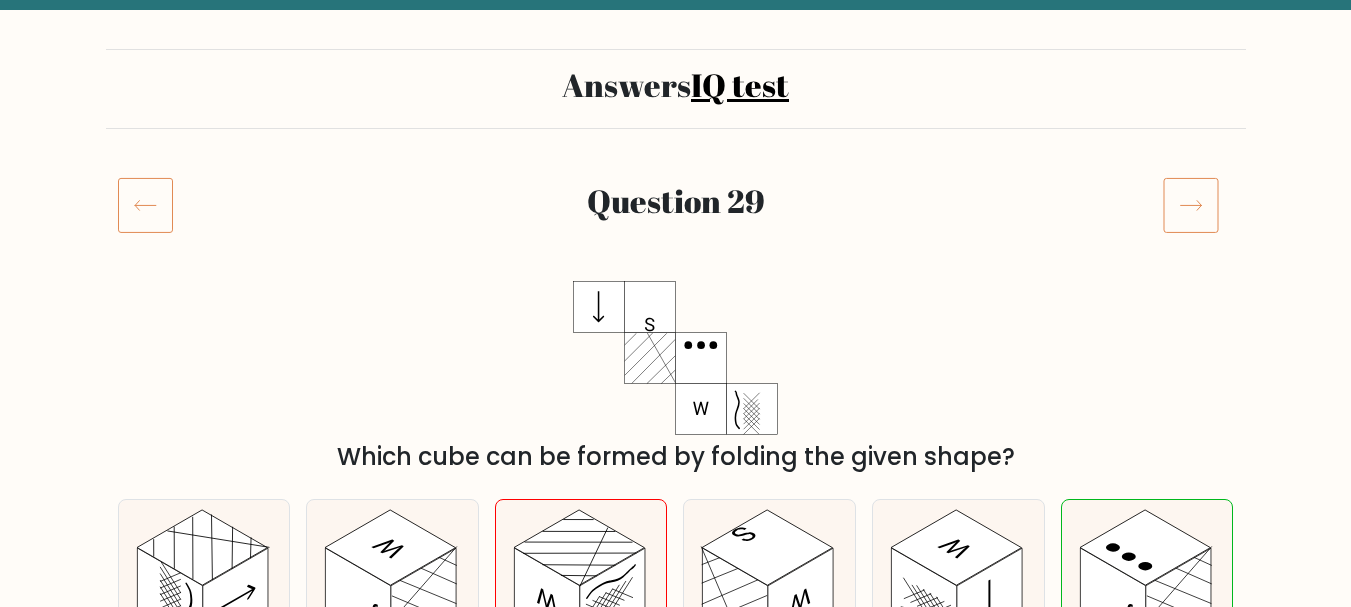 click 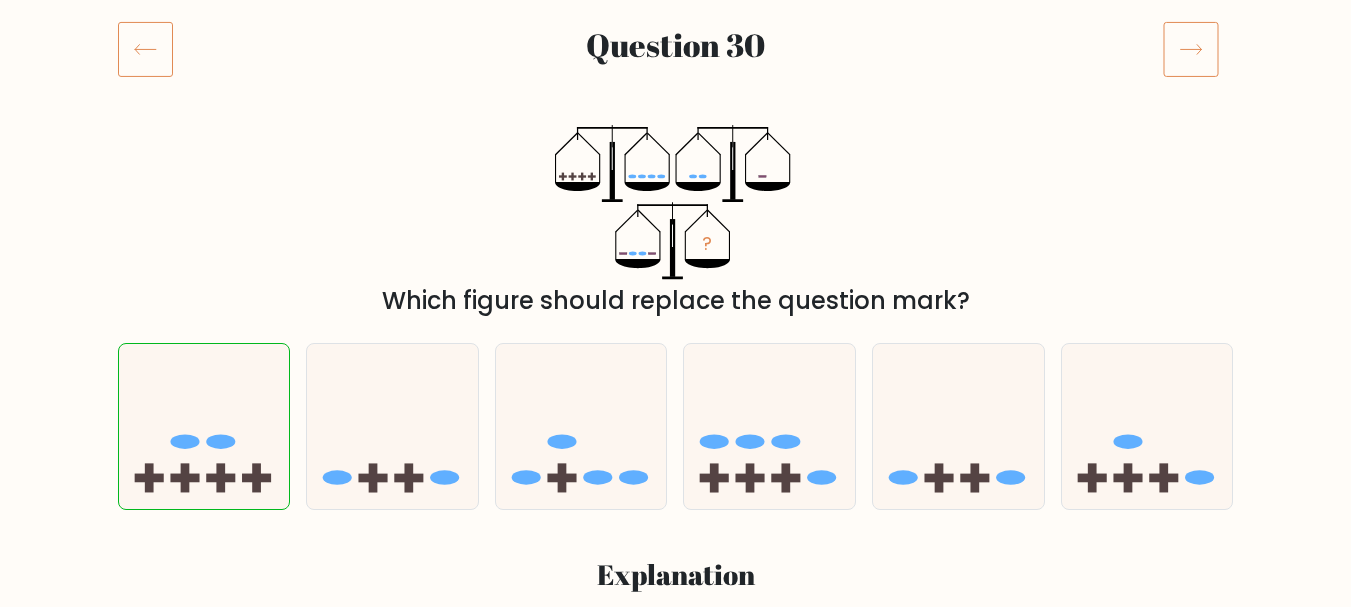 scroll, scrollTop: 300, scrollLeft: 0, axis: vertical 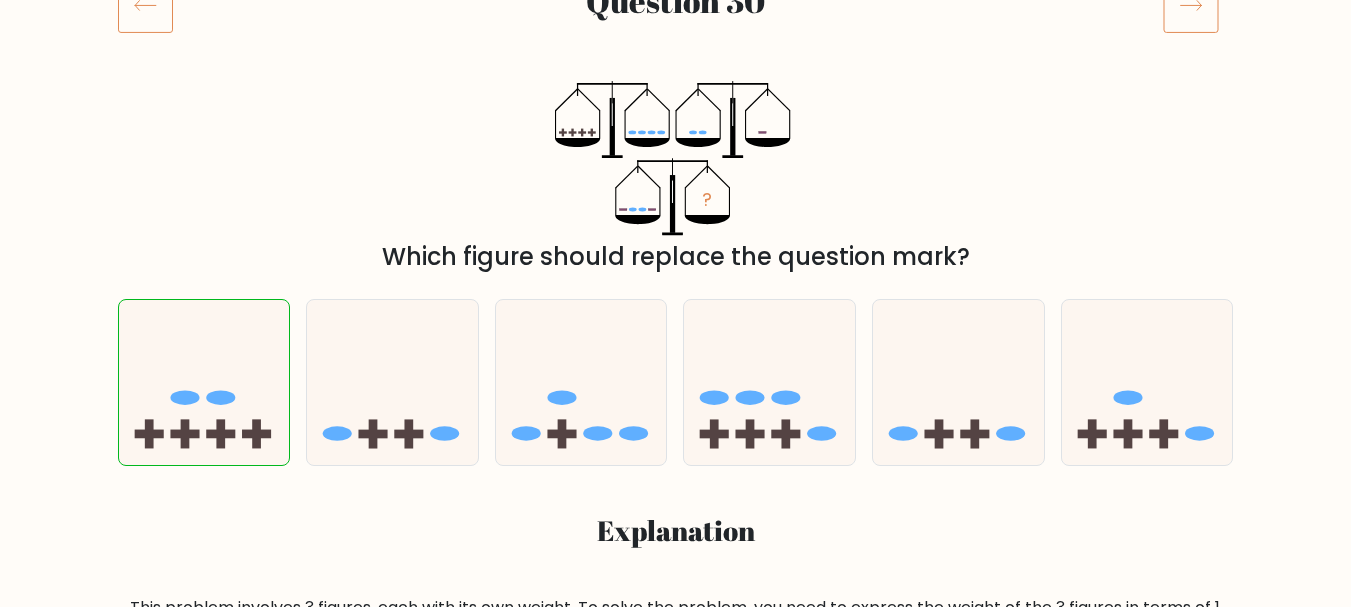 click 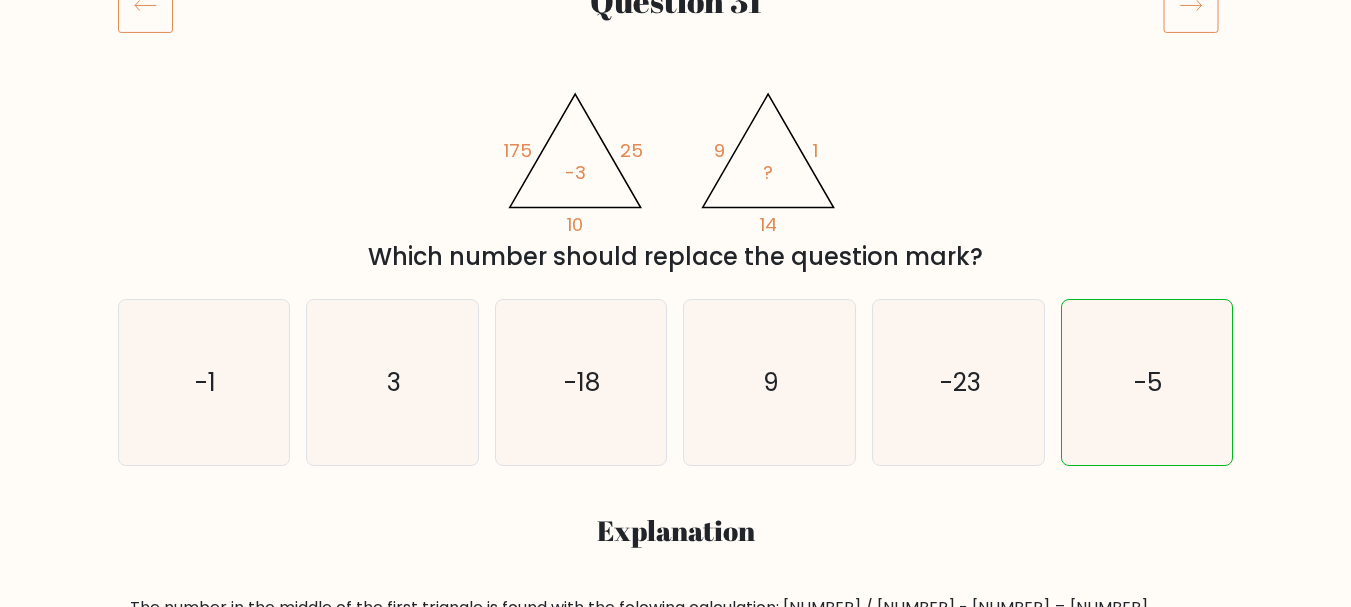 scroll, scrollTop: 300, scrollLeft: 0, axis: vertical 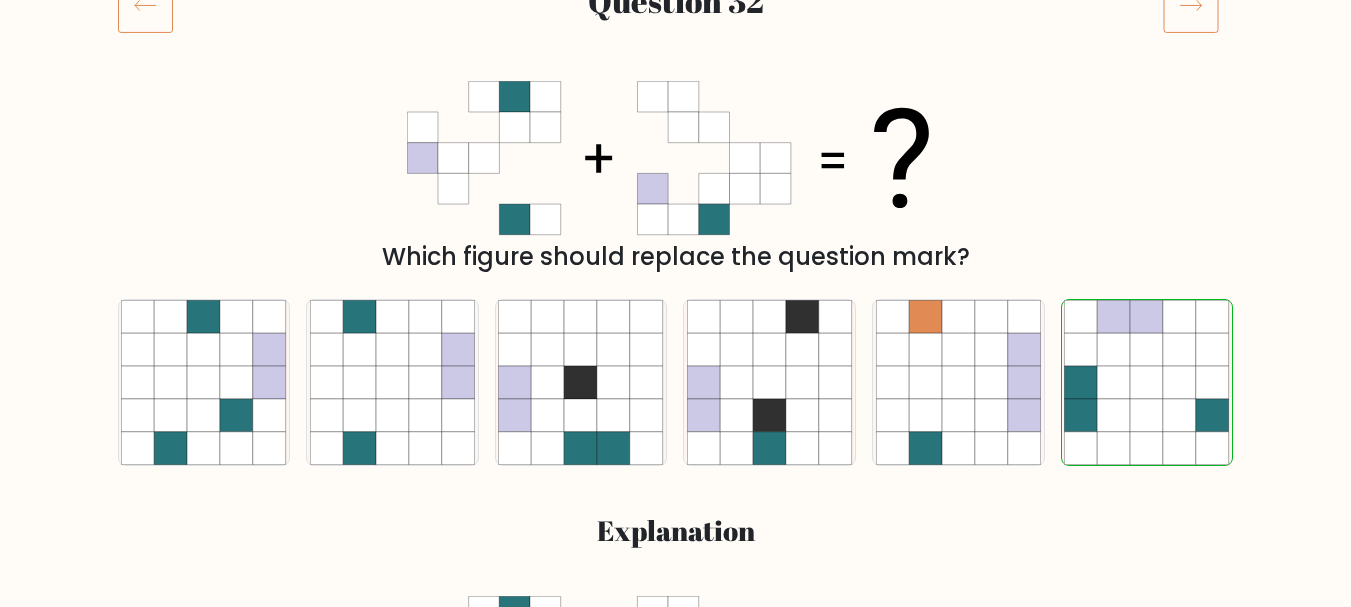 click 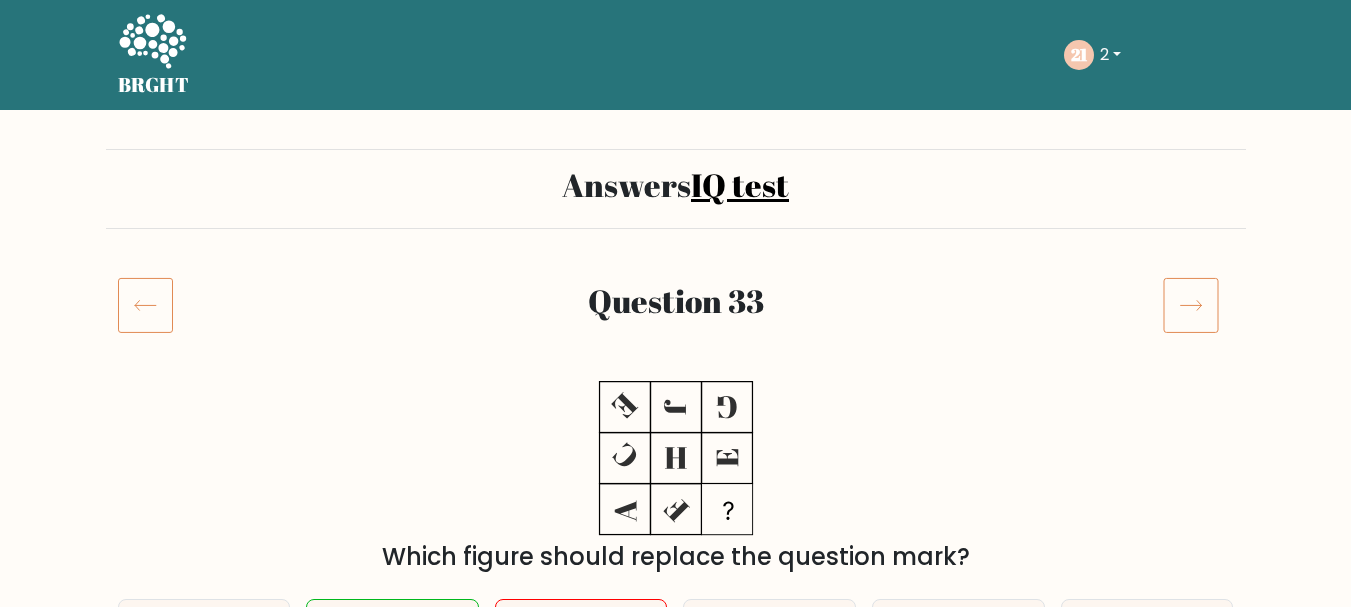 scroll, scrollTop: 200, scrollLeft: 0, axis: vertical 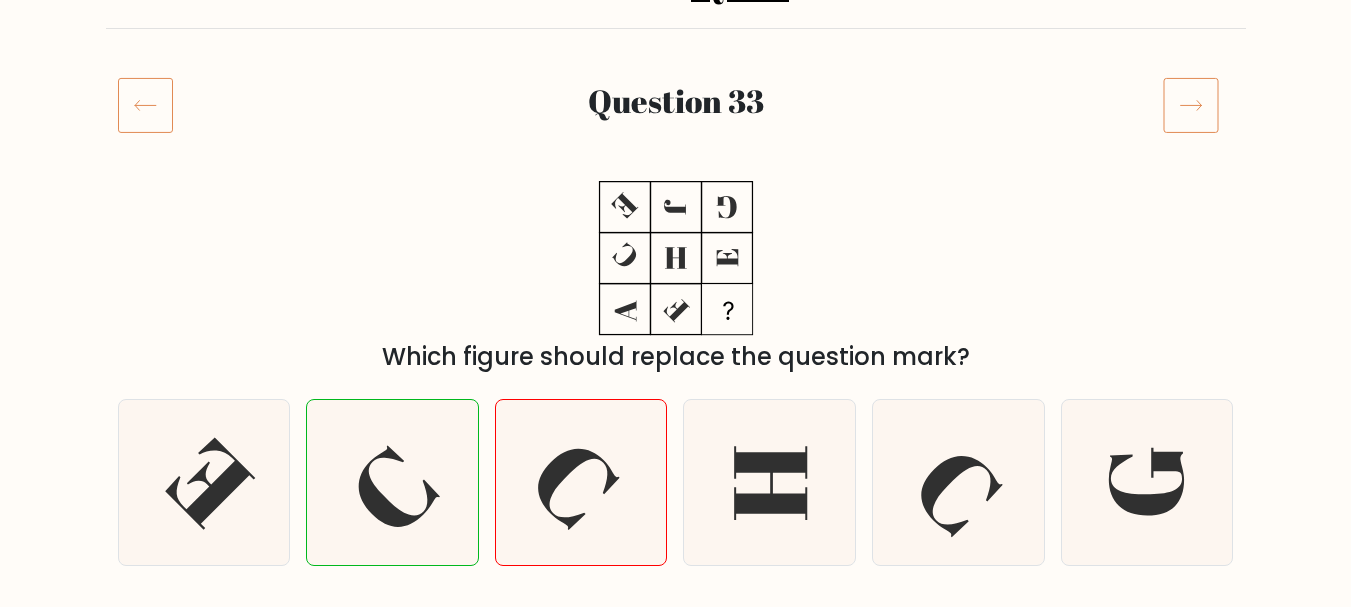 drag, startPoint x: 964, startPoint y: 345, endPoint x: 390, endPoint y: 352, distance: 574.04266 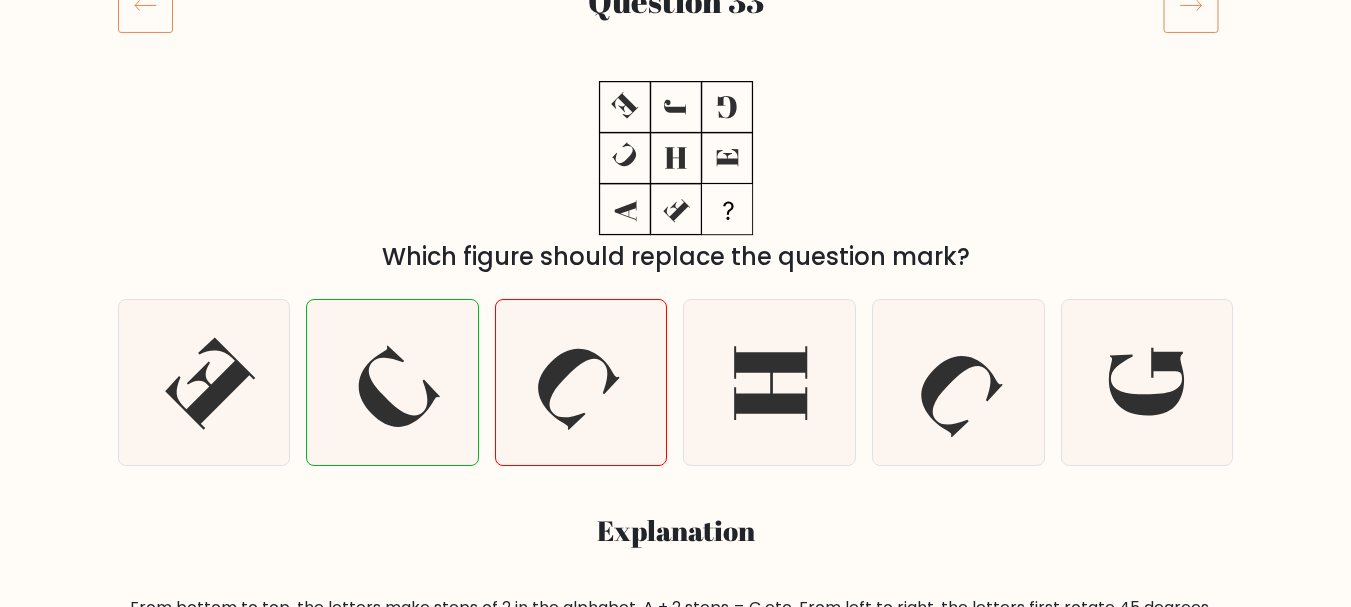 click 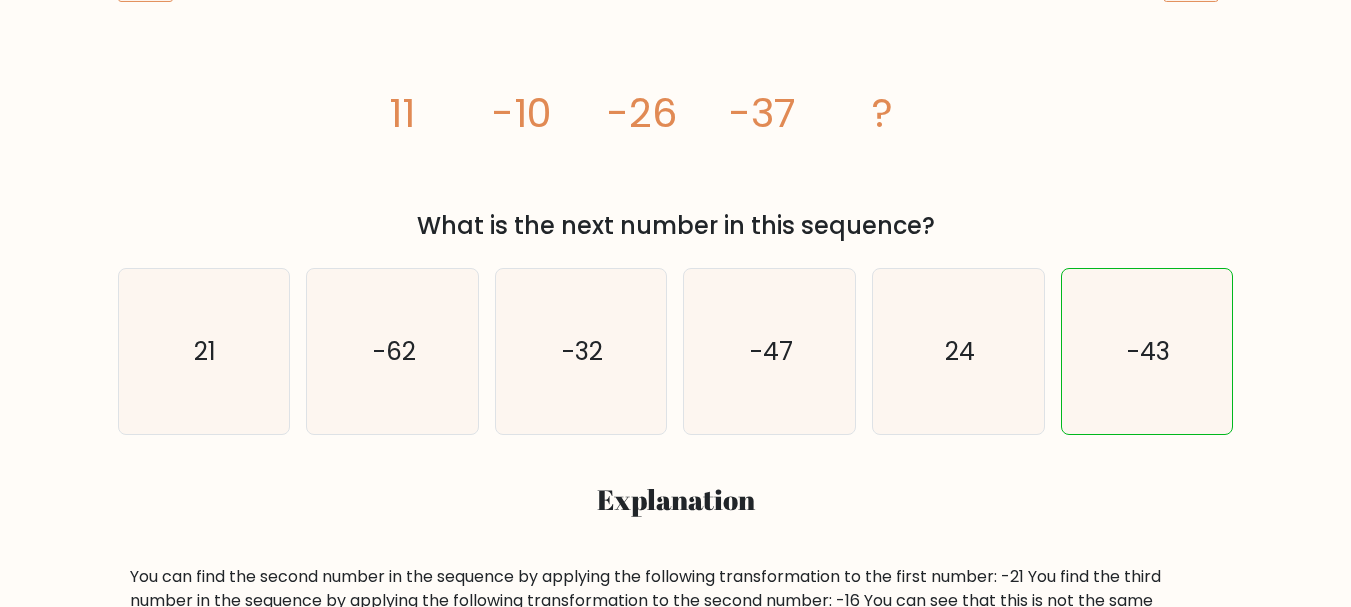 scroll, scrollTop: 300, scrollLeft: 0, axis: vertical 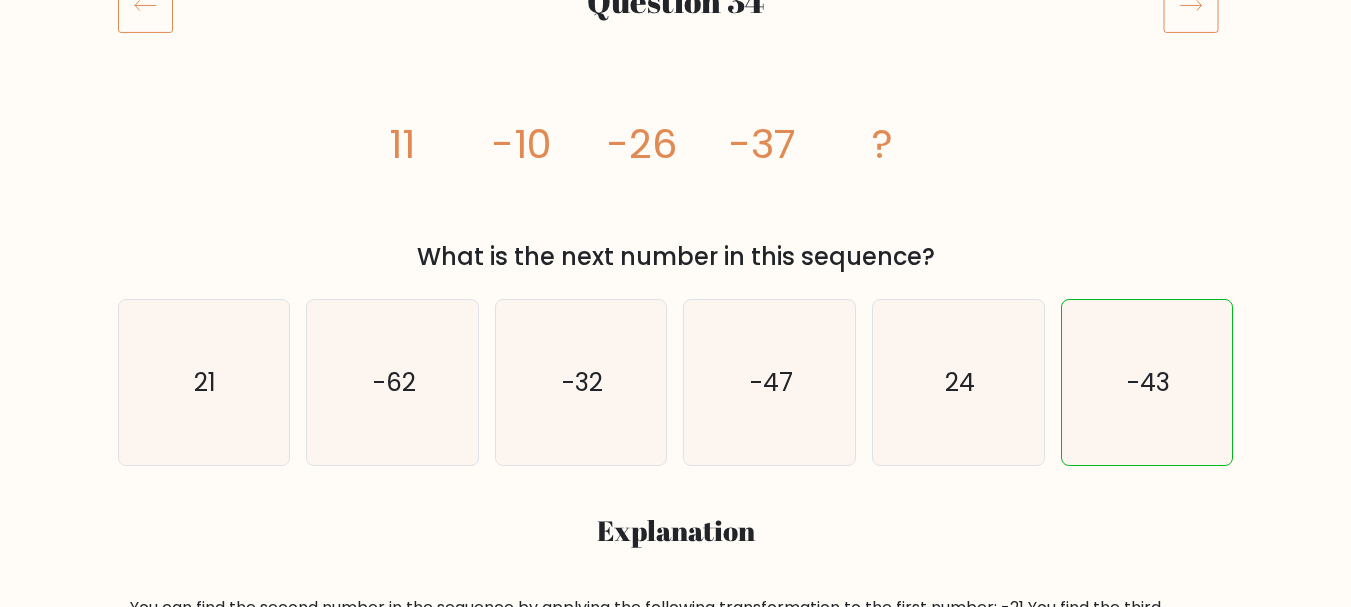 click 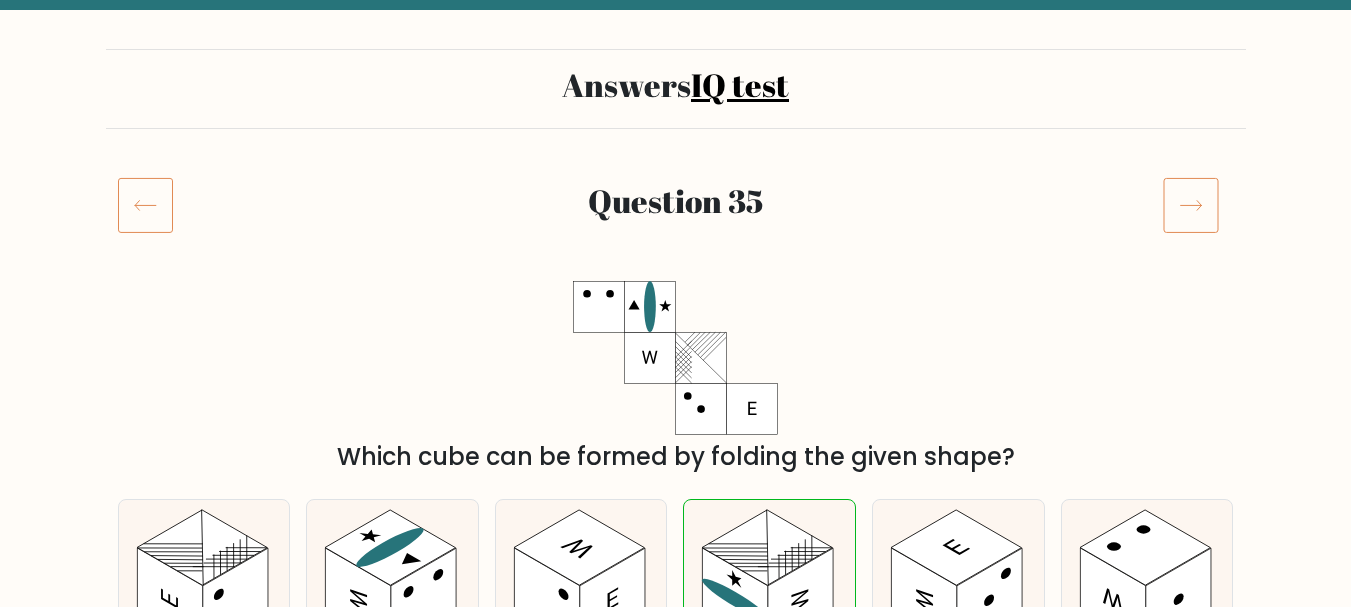 scroll, scrollTop: 200, scrollLeft: 0, axis: vertical 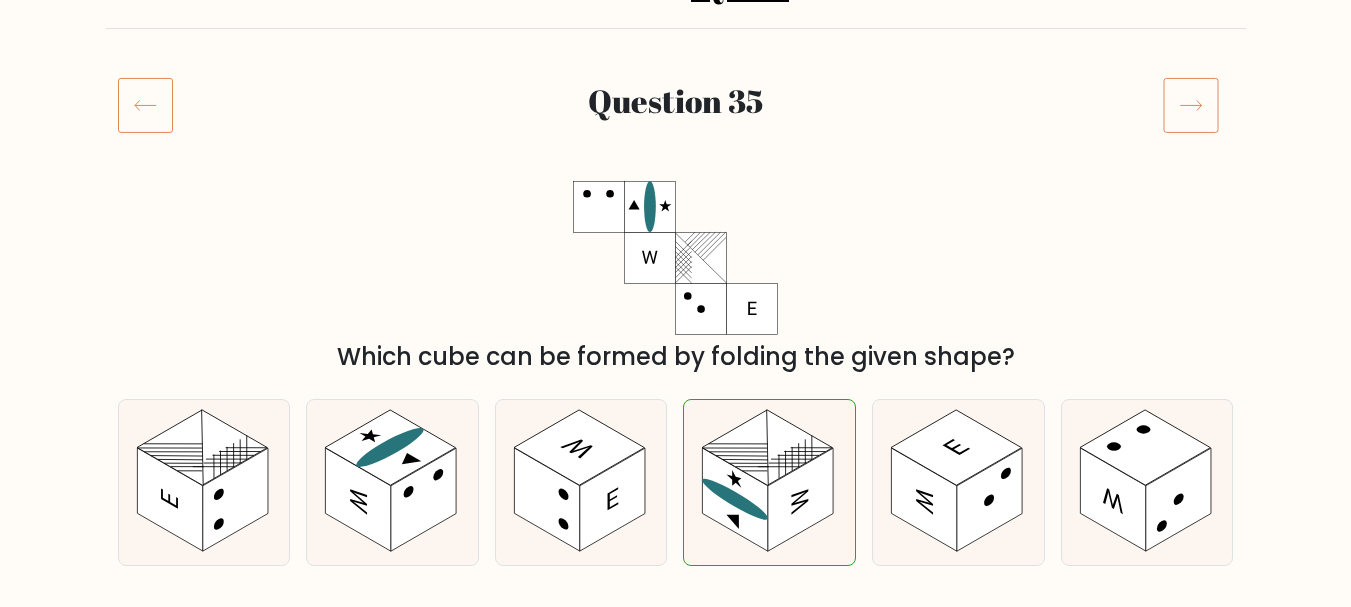 click 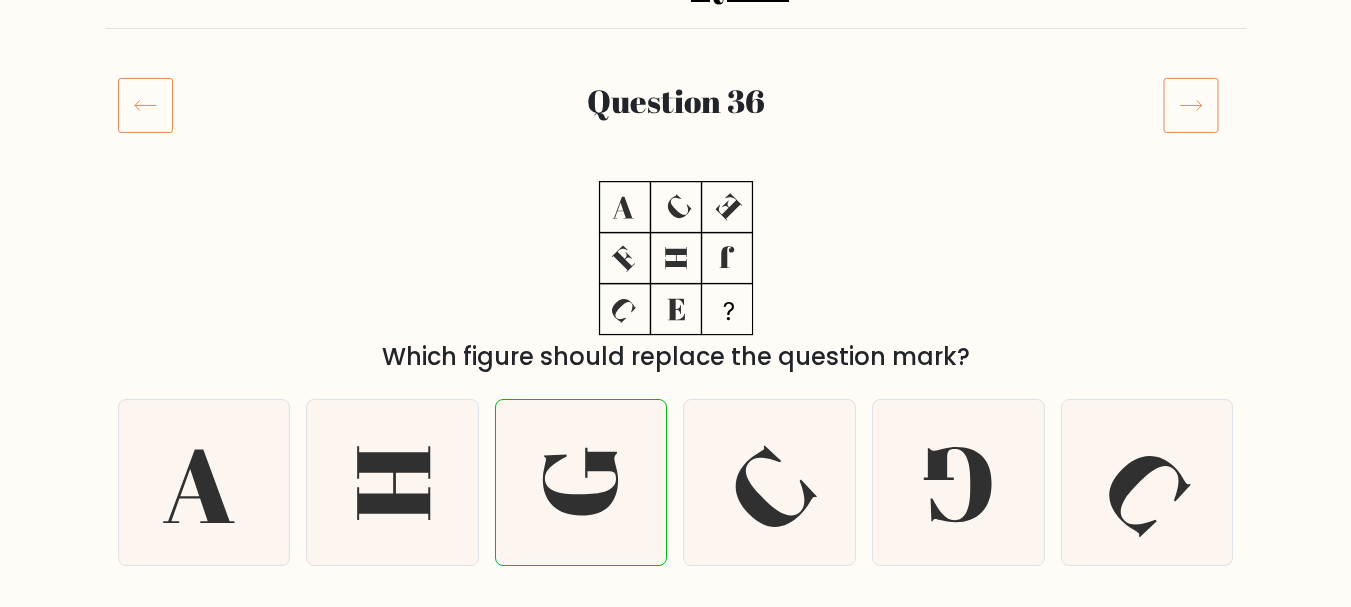 scroll, scrollTop: 200, scrollLeft: 0, axis: vertical 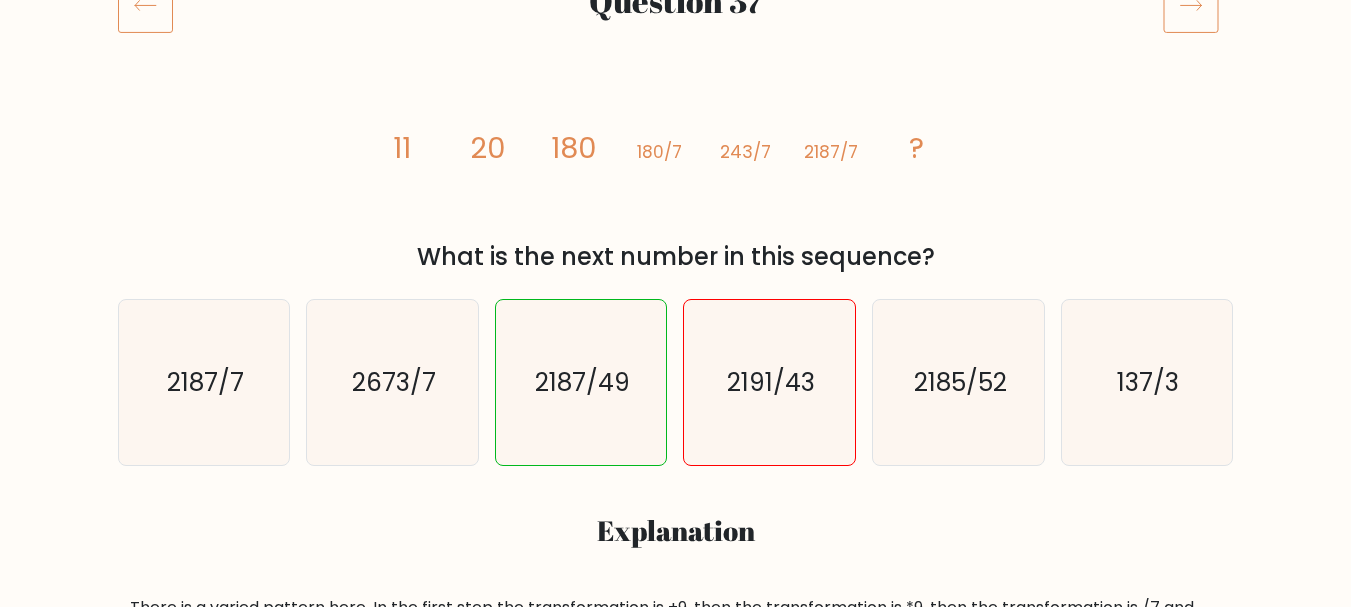 click on "What is the next number in this sequence?" at bounding box center [676, 257] 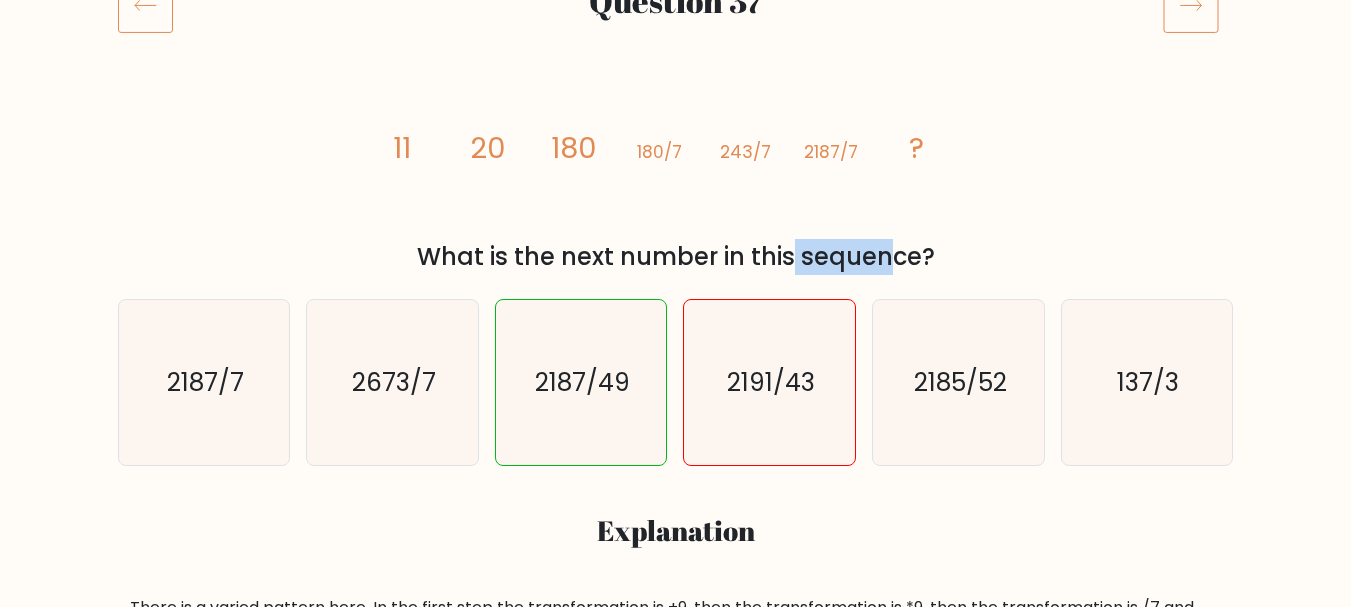 click on "What is the next number in this sequence?" at bounding box center (676, 257) 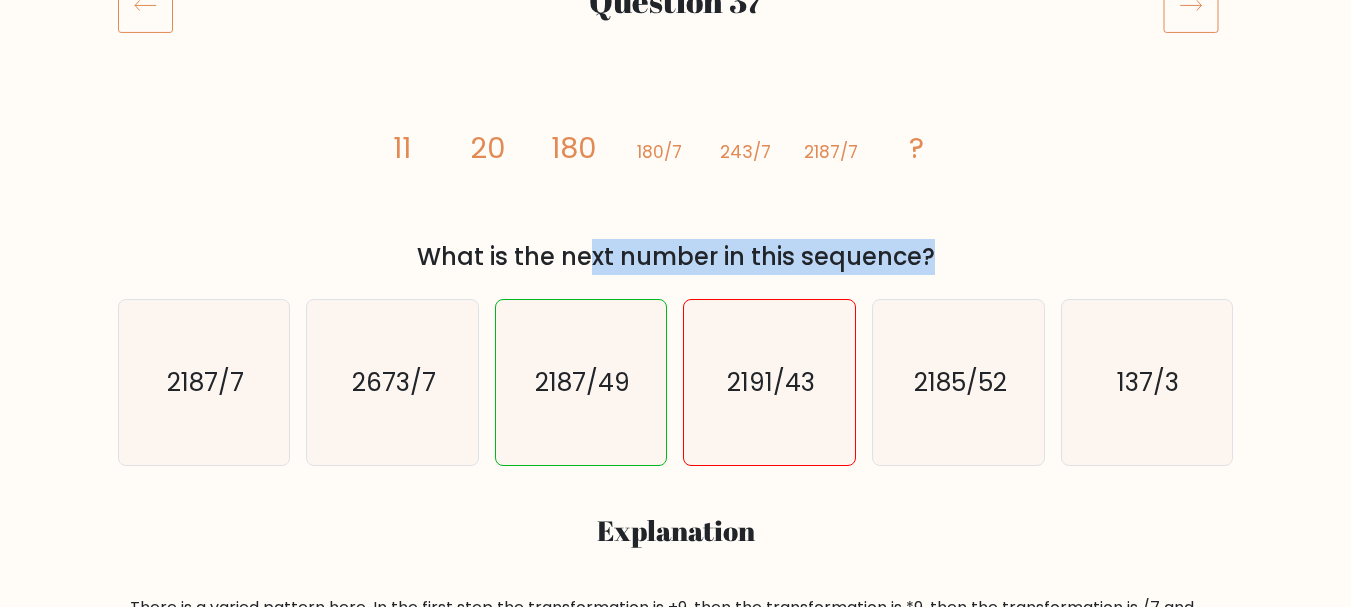 click on "What is the next number in this sequence?" at bounding box center (676, 257) 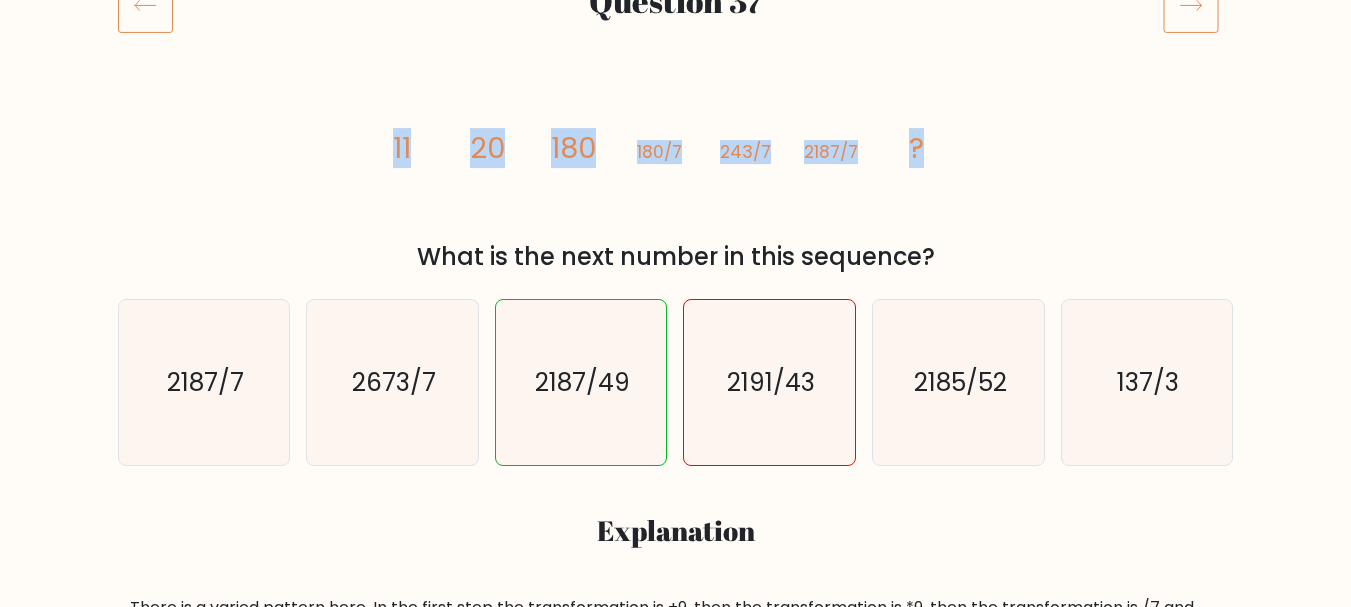 drag, startPoint x: 392, startPoint y: 152, endPoint x: 934, endPoint y: 150, distance: 542.00366 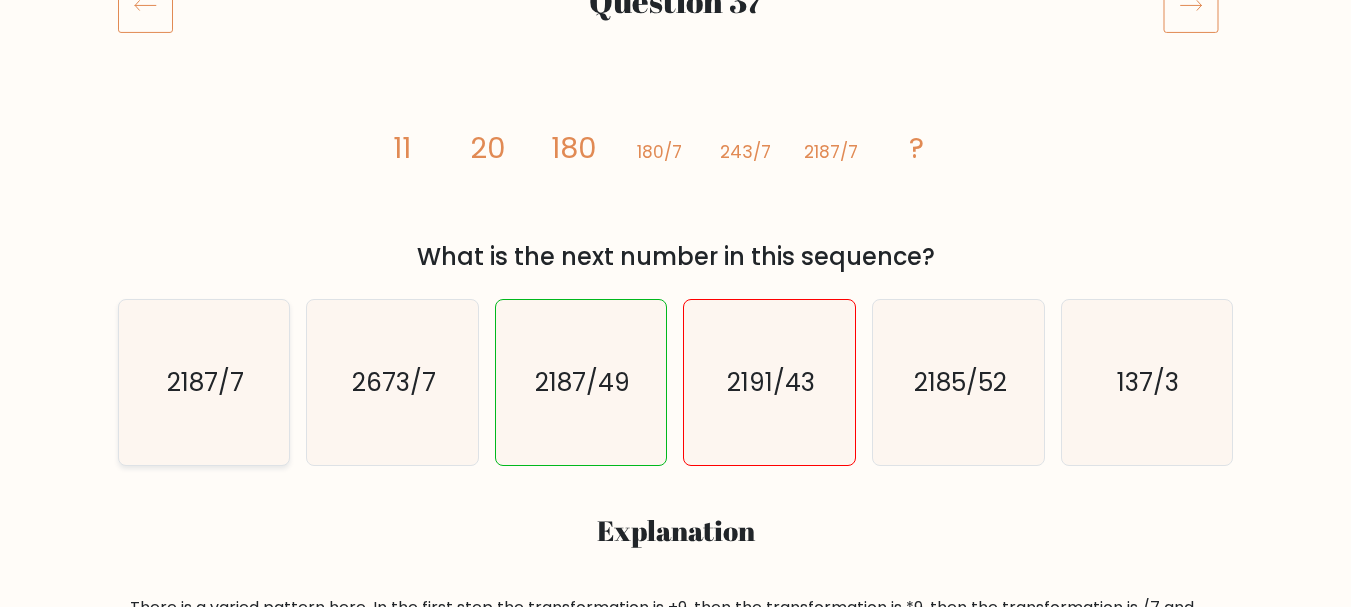 click on "2187/7" 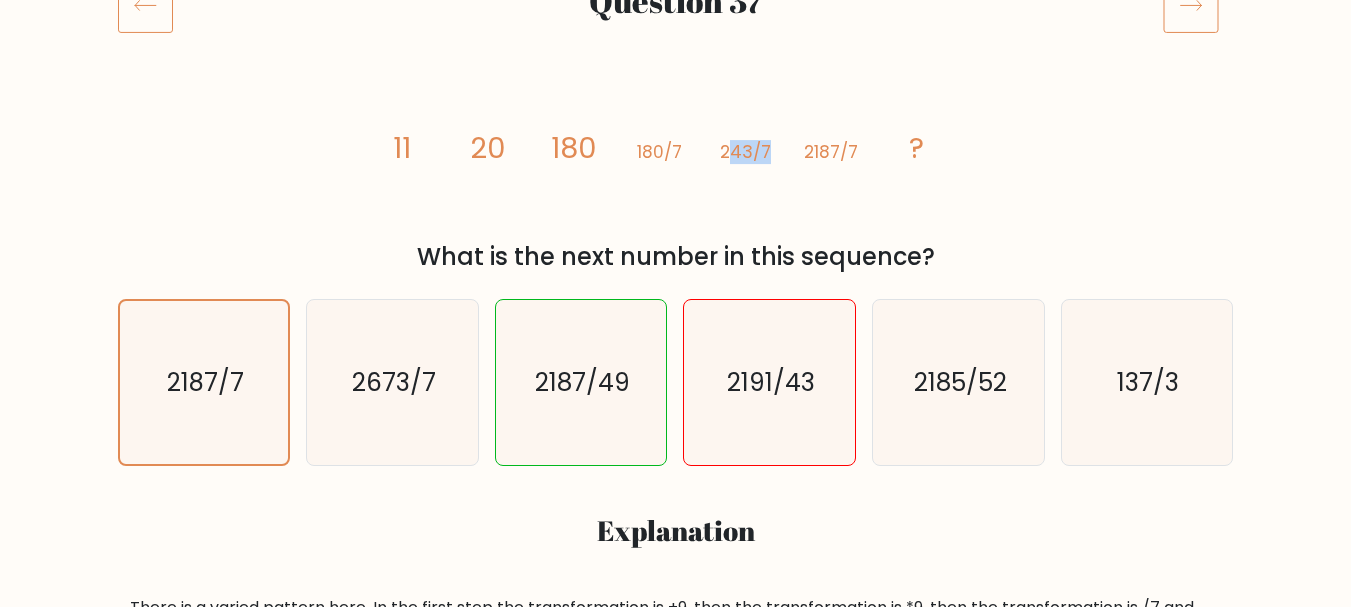 drag, startPoint x: 808, startPoint y: 149, endPoint x: 721, endPoint y: 150, distance: 87.005745 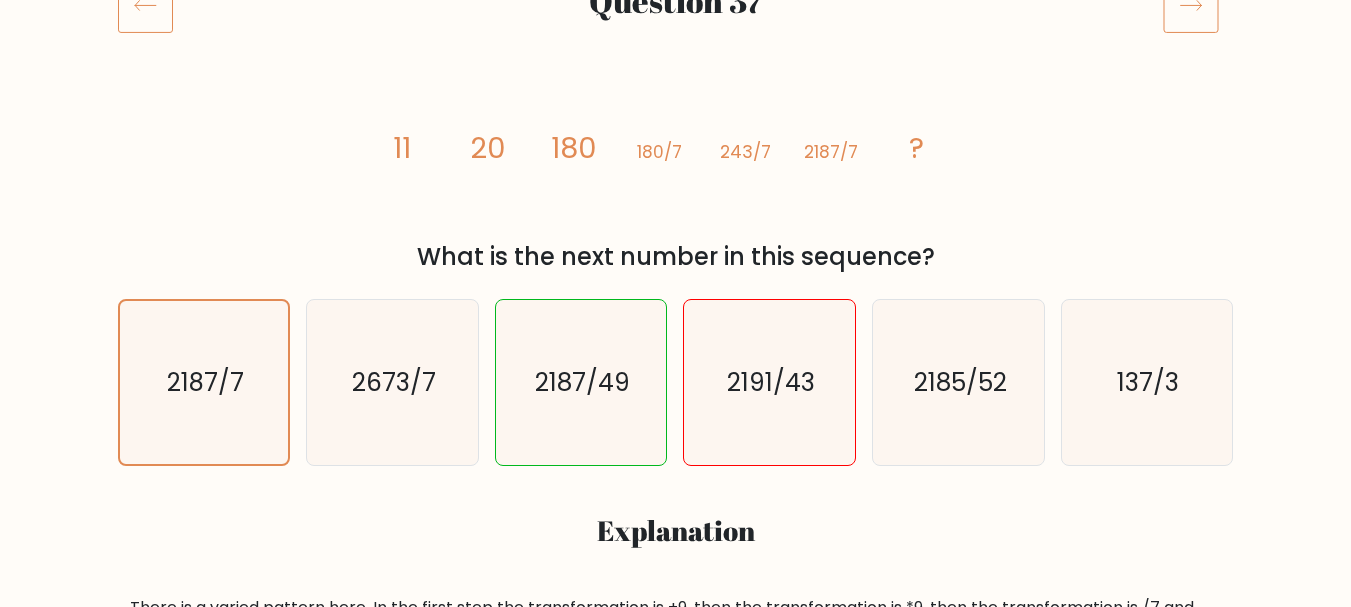 drag, startPoint x: 539, startPoint y: 386, endPoint x: 337, endPoint y: 261, distance: 237.5479 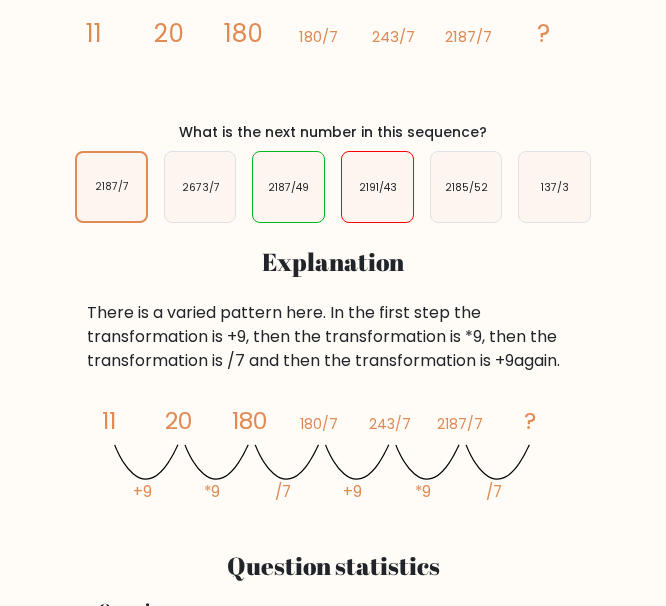 click on "243/7" 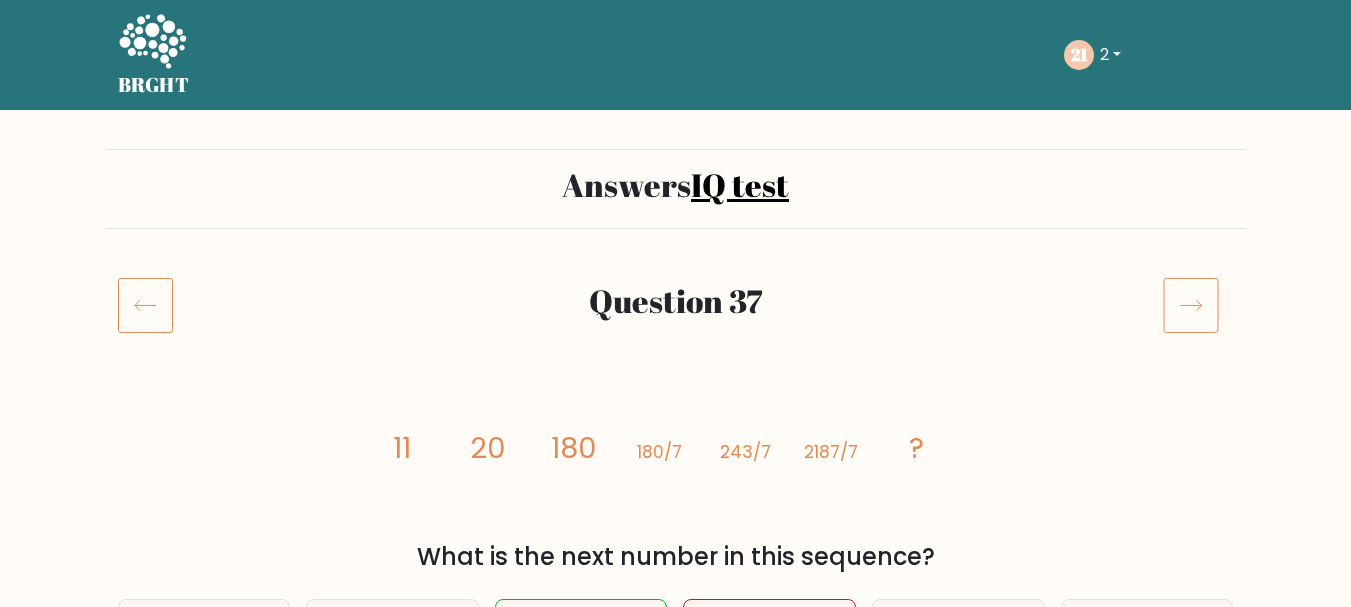 scroll, scrollTop: 200, scrollLeft: 0, axis: vertical 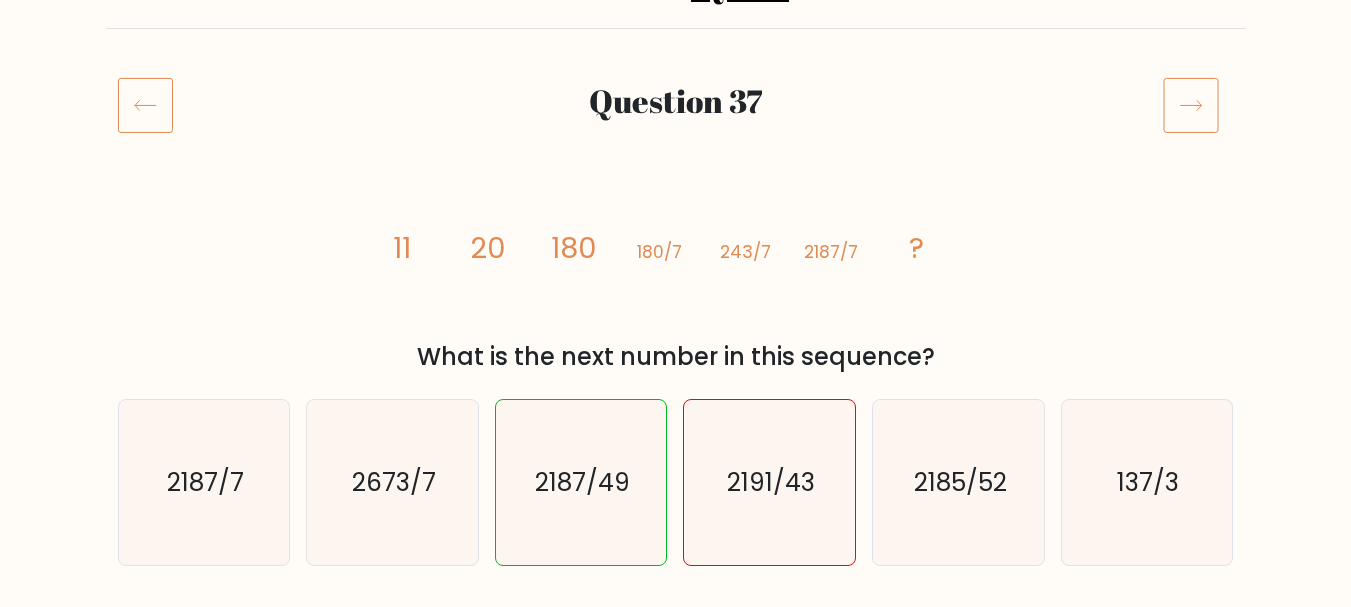 click 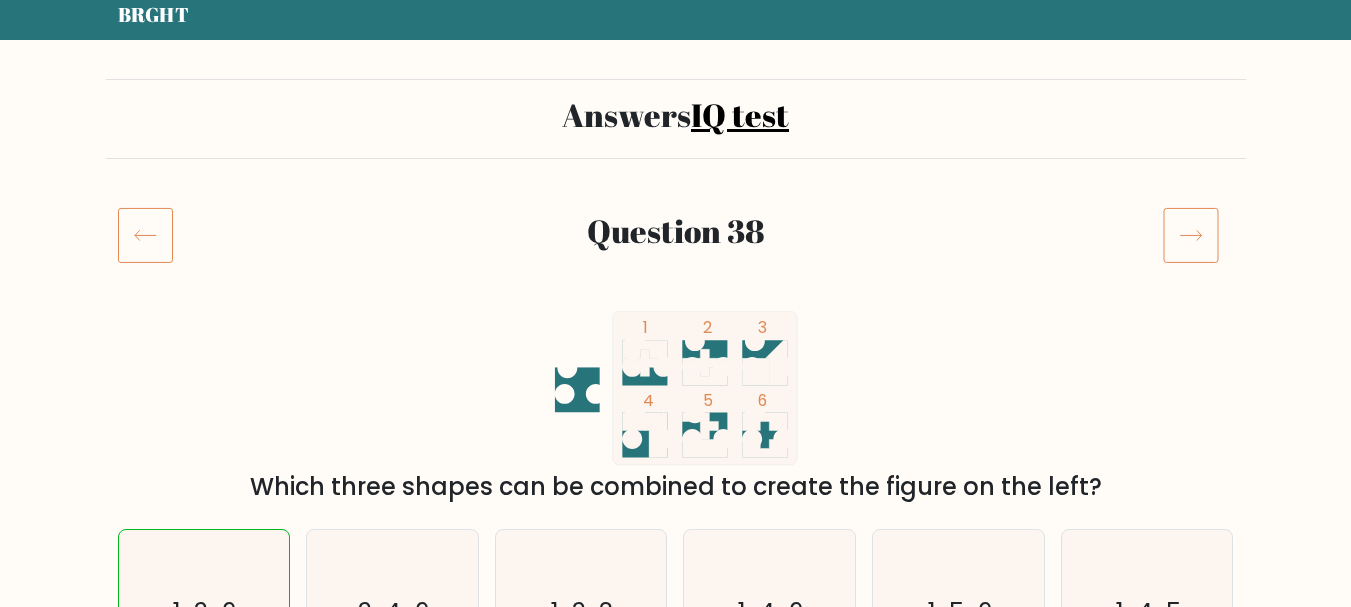 scroll, scrollTop: 100, scrollLeft: 0, axis: vertical 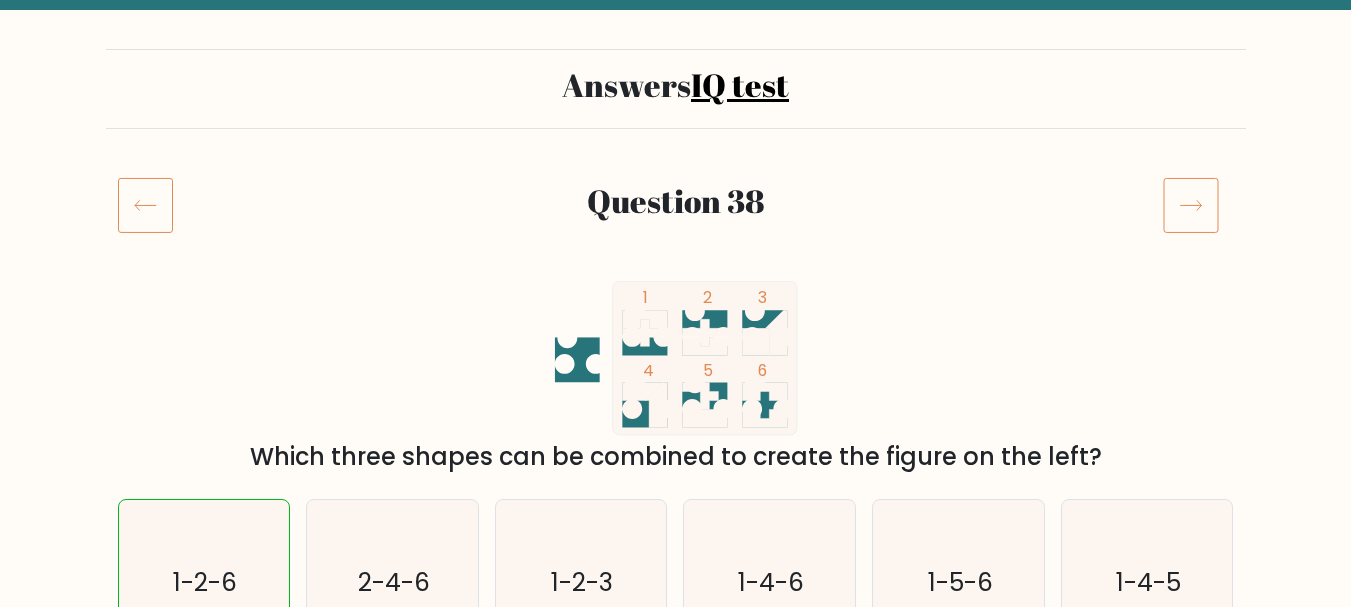 click 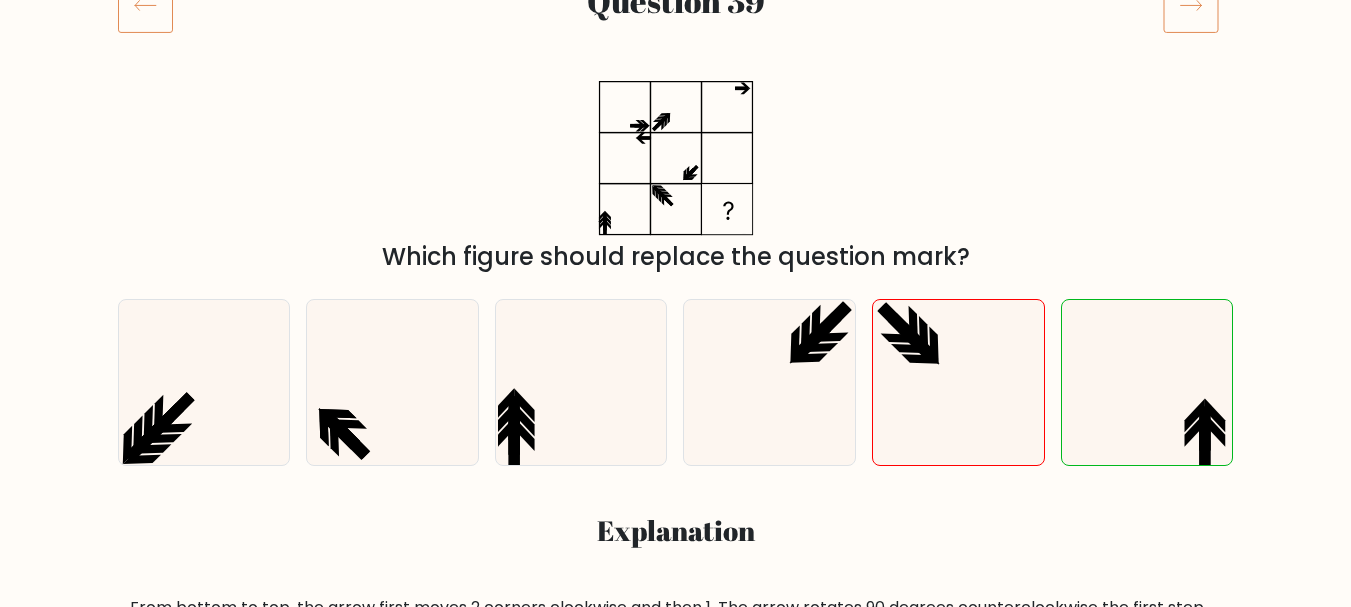 scroll, scrollTop: 100, scrollLeft: 0, axis: vertical 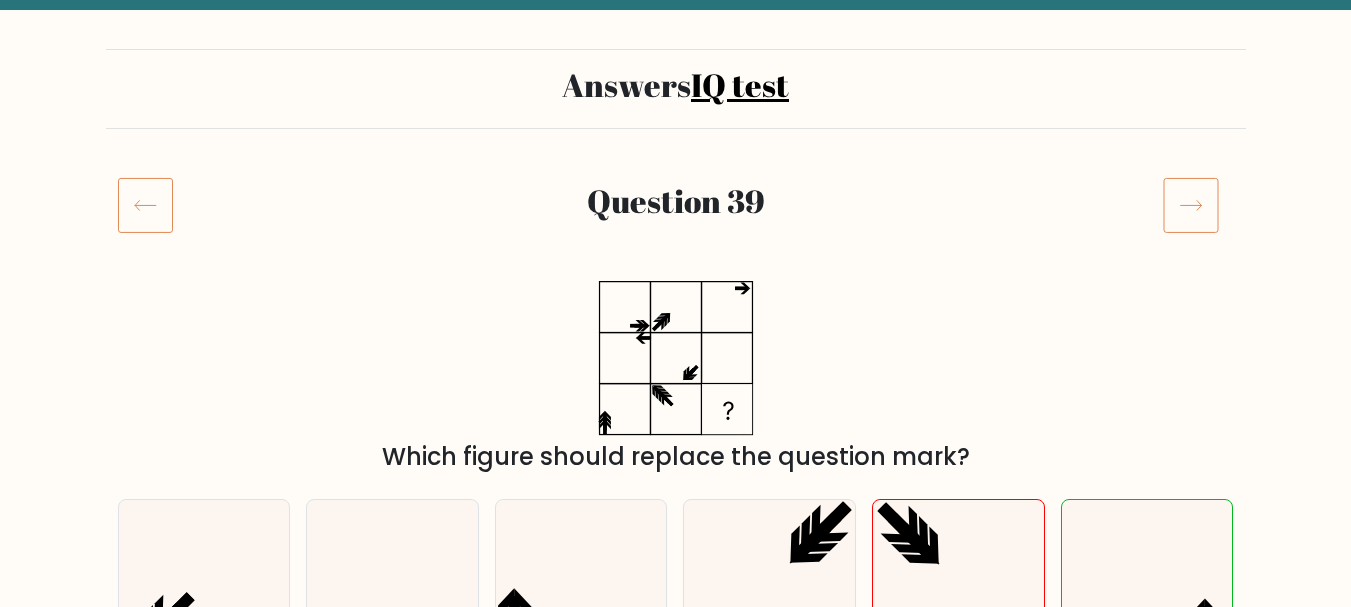 click 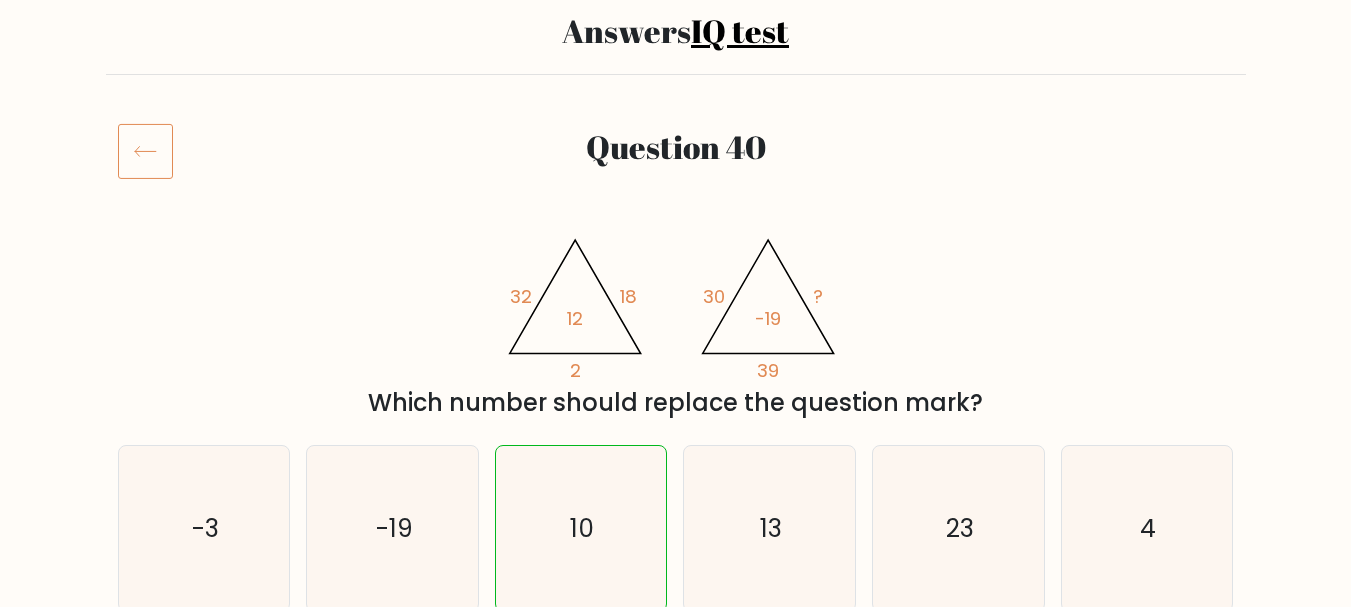 scroll, scrollTop: 200, scrollLeft: 0, axis: vertical 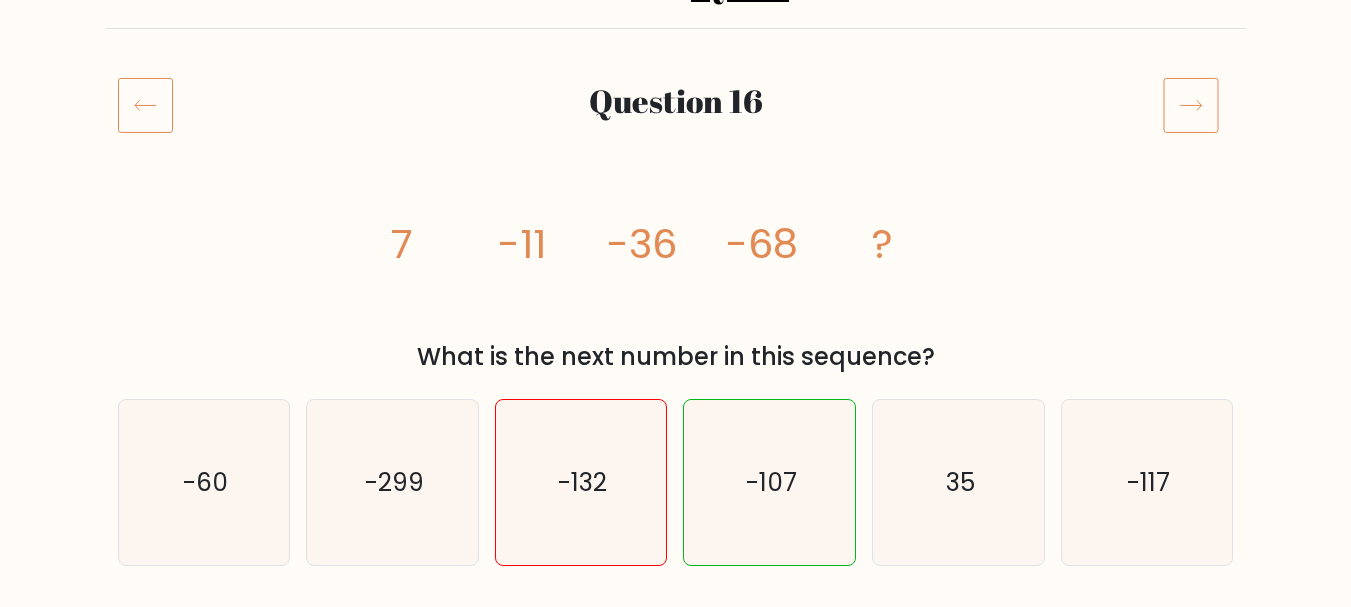 drag, startPoint x: 393, startPoint y: 236, endPoint x: 945, endPoint y: 356, distance: 564.8929 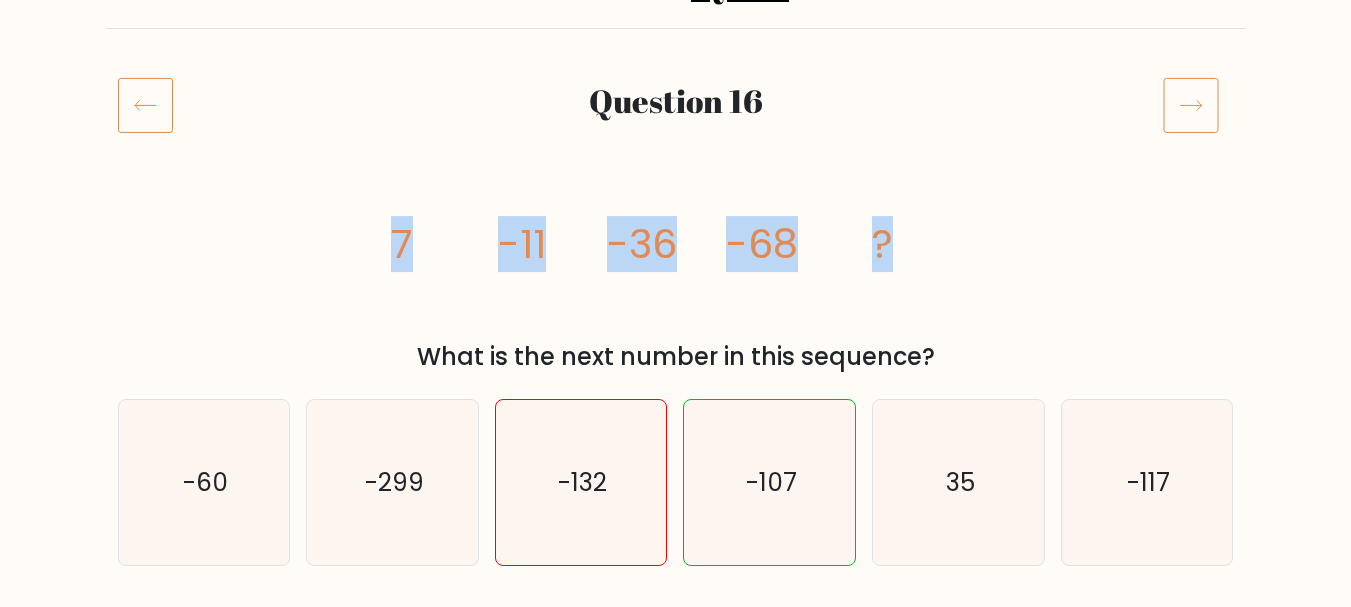drag, startPoint x: 385, startPoint y: 240, endPoint x: 889, endPoint y: 239, distance: 504.001 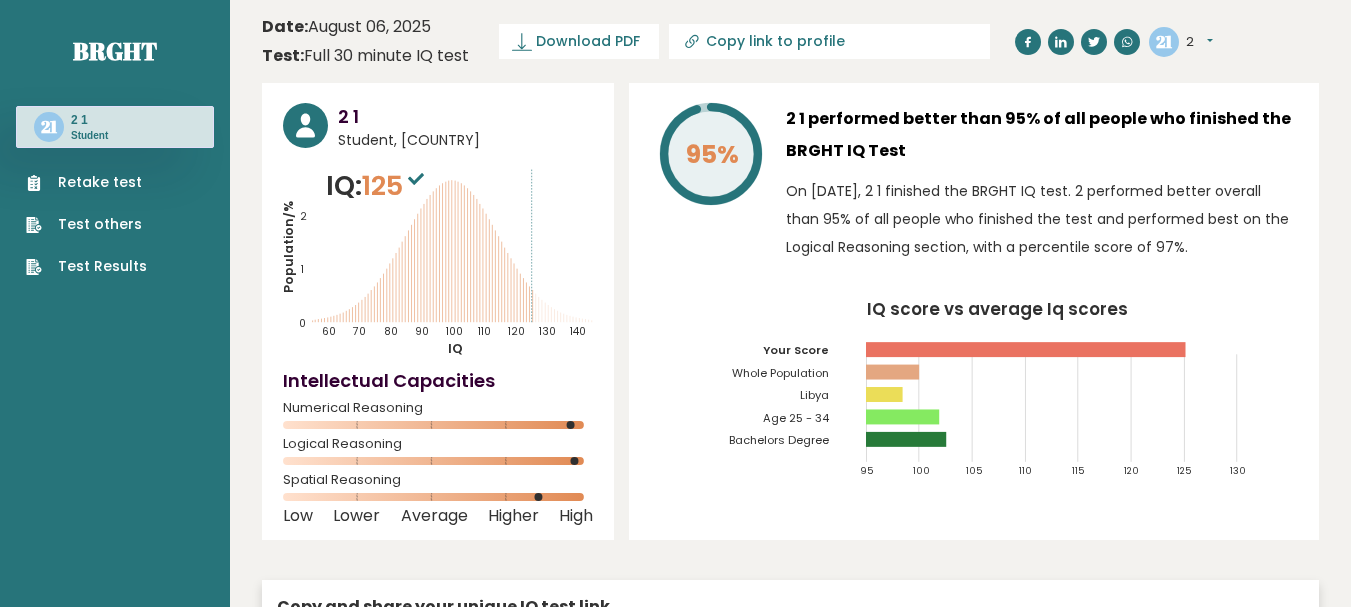 scroll, scrollTop: 2858, scrollLeft: 0, axis: vertical 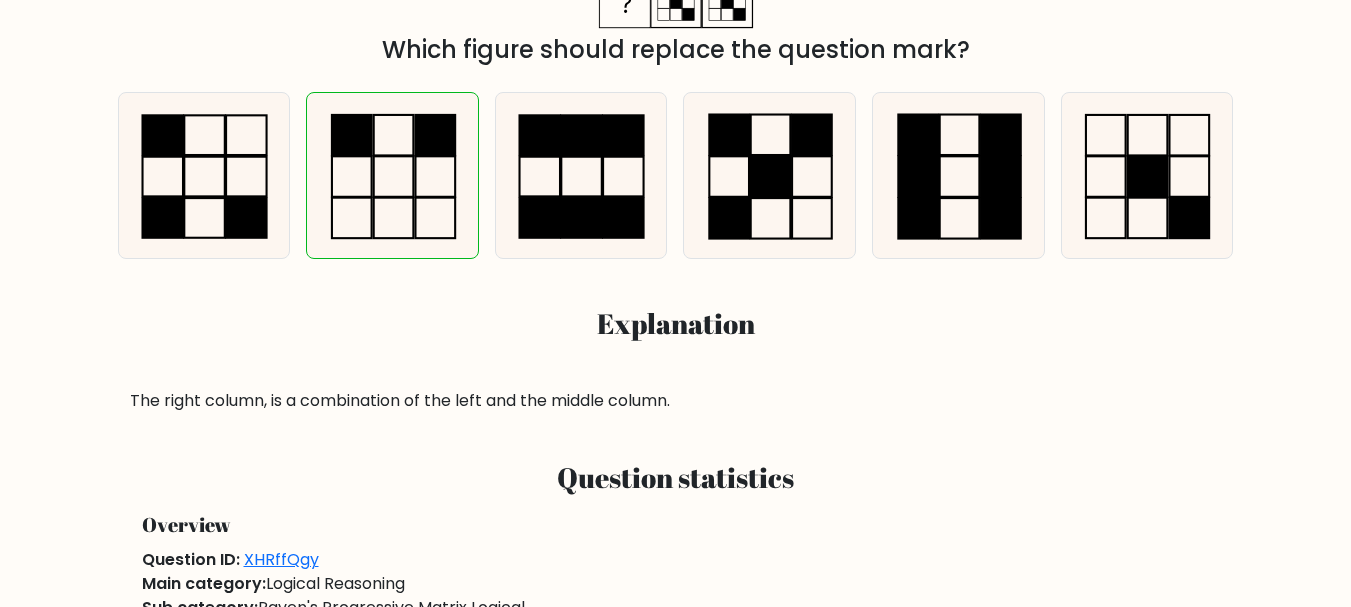 click on "a.
b.
c." at bounding box center [676, 244] 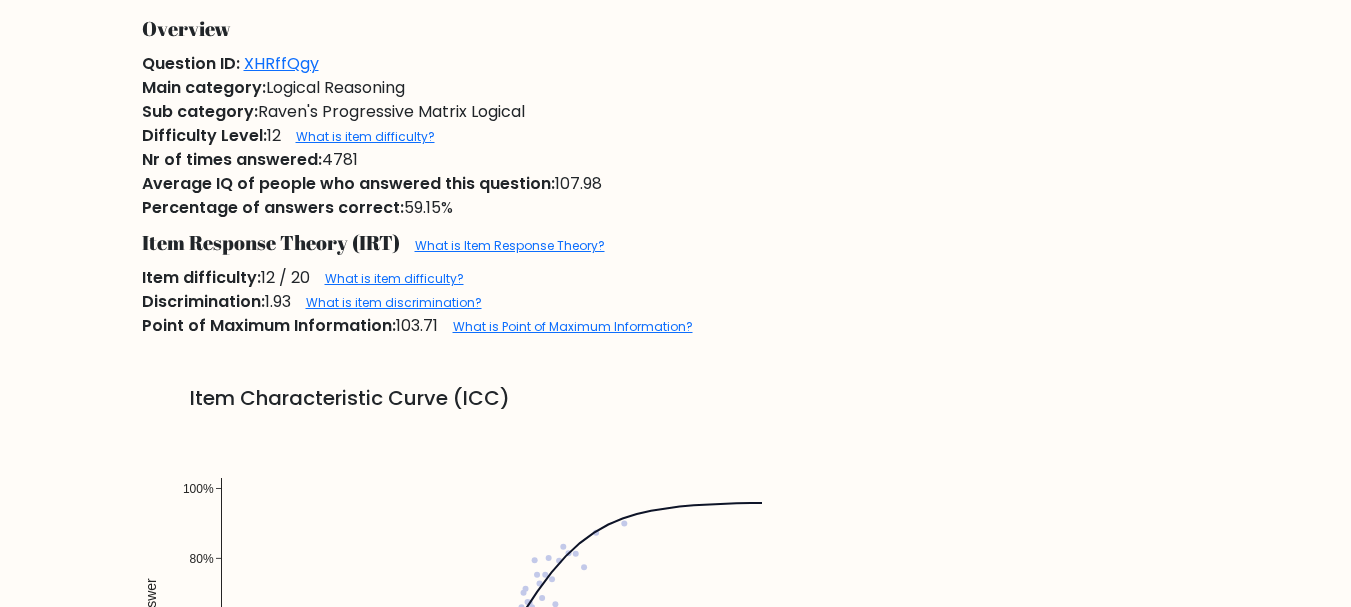 scroll, scrollTop: 1011, scrollLeft: 0, axis: vertical 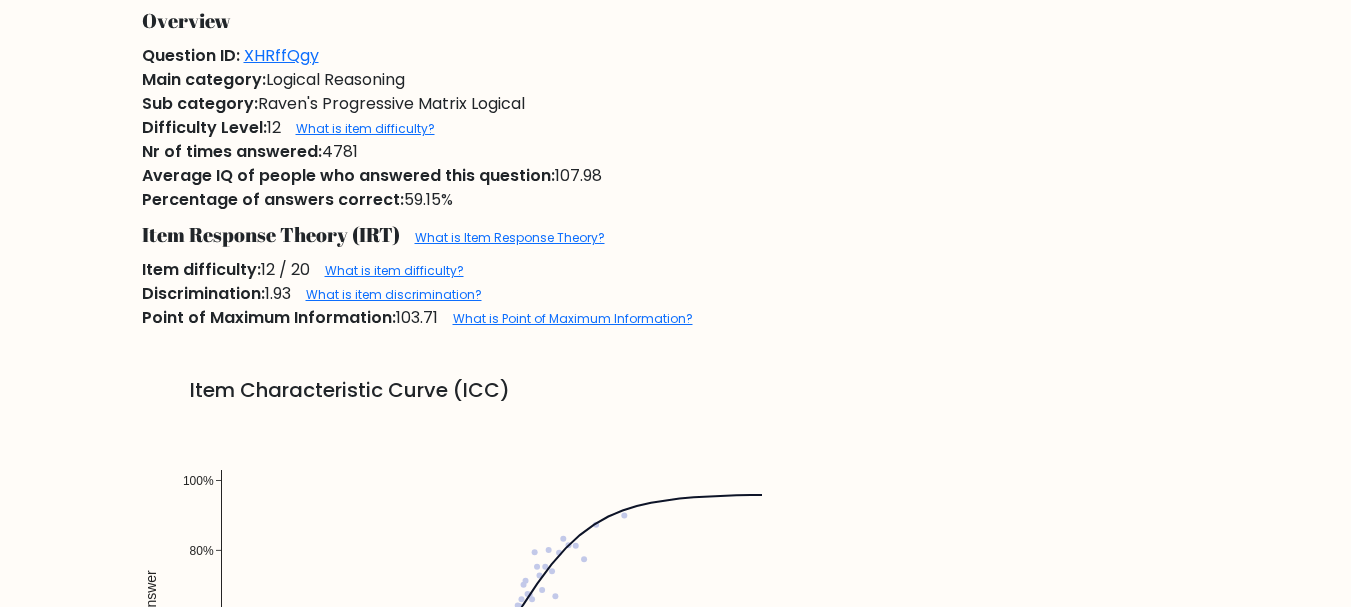 click on "Question statistics
Overview
Question ID:   [ID]
Main category:  Logical Reasoning
Sub category:  Raven's Progressive Matrix Logical
Difficulty Level:  12 What is item difficulty?
Nr of times answered:  4781
Average IQ of people who answered this question:  107.98
Percentage of answers correct:  59.15%
Item Response Theory (IRT) What is Item Response Theory?
Item difficulty:  12 / 20 What is item difficulty?
Discrimination:  1.93  What is item discrimination?
103.71" at bounding box center (676, 1132) 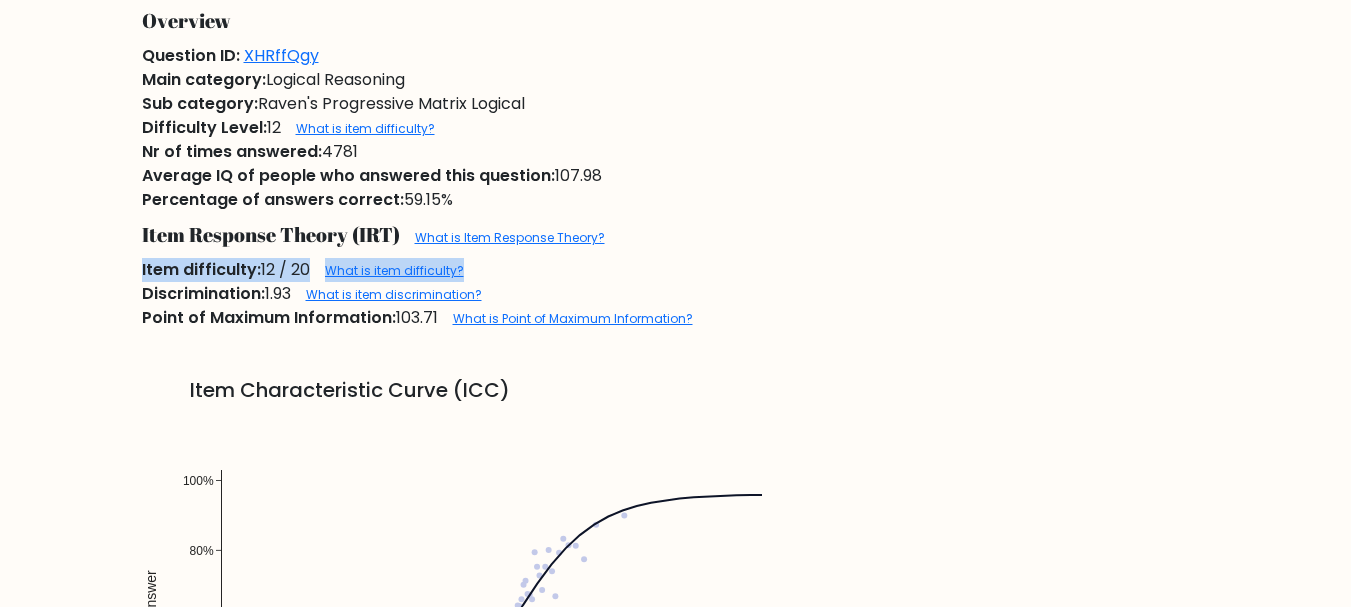 click on "Item difficulty:  12 / 20 What is item difficulty?" at bounding box center (676, 270) 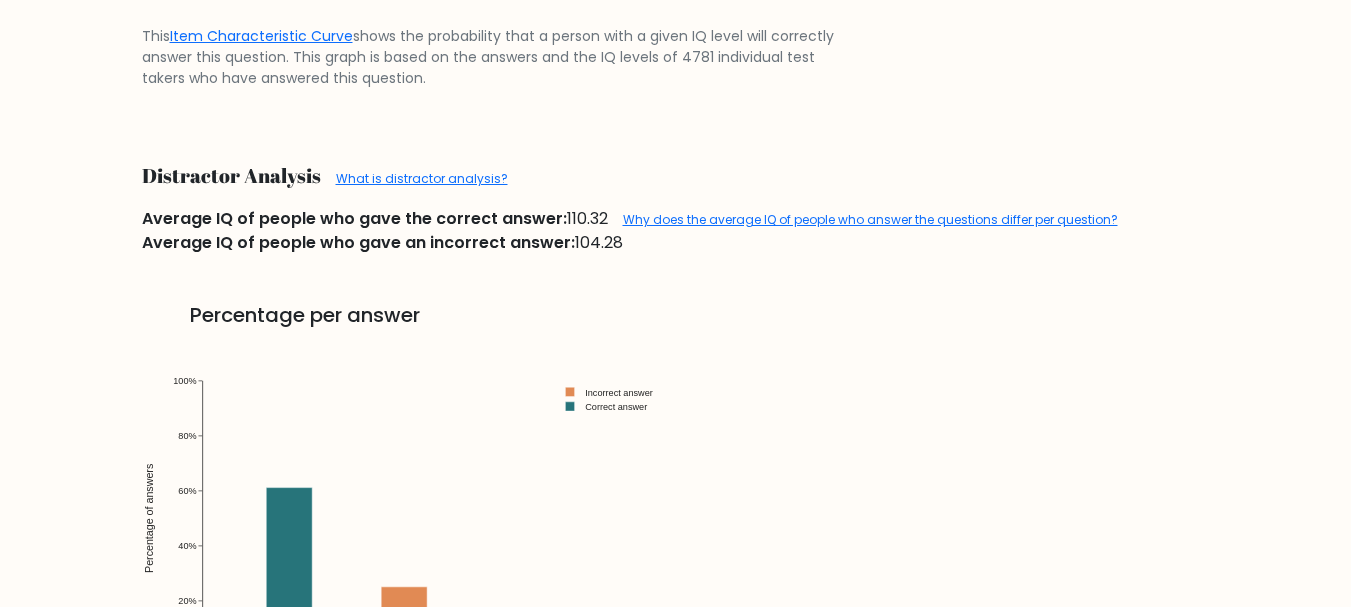scroll, scrollTop: 1902, scrollLeft: 0, axis: vertical 